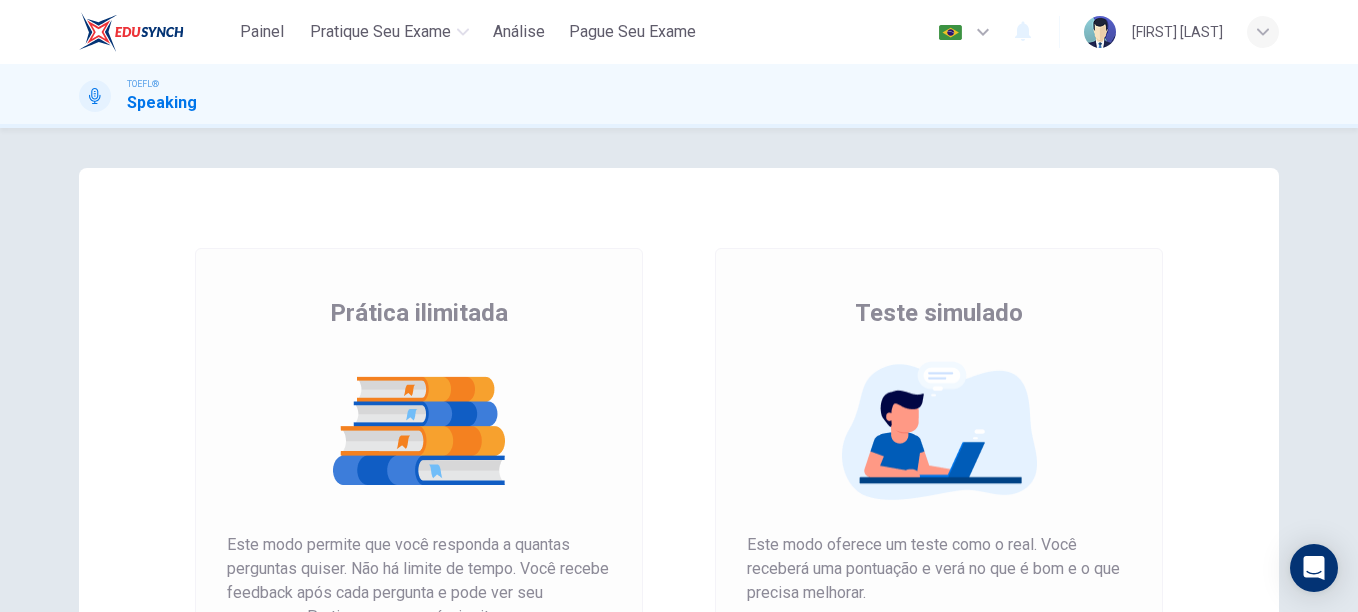 scroll, scrollTop: 0, scrollLeft: 0, axis: both 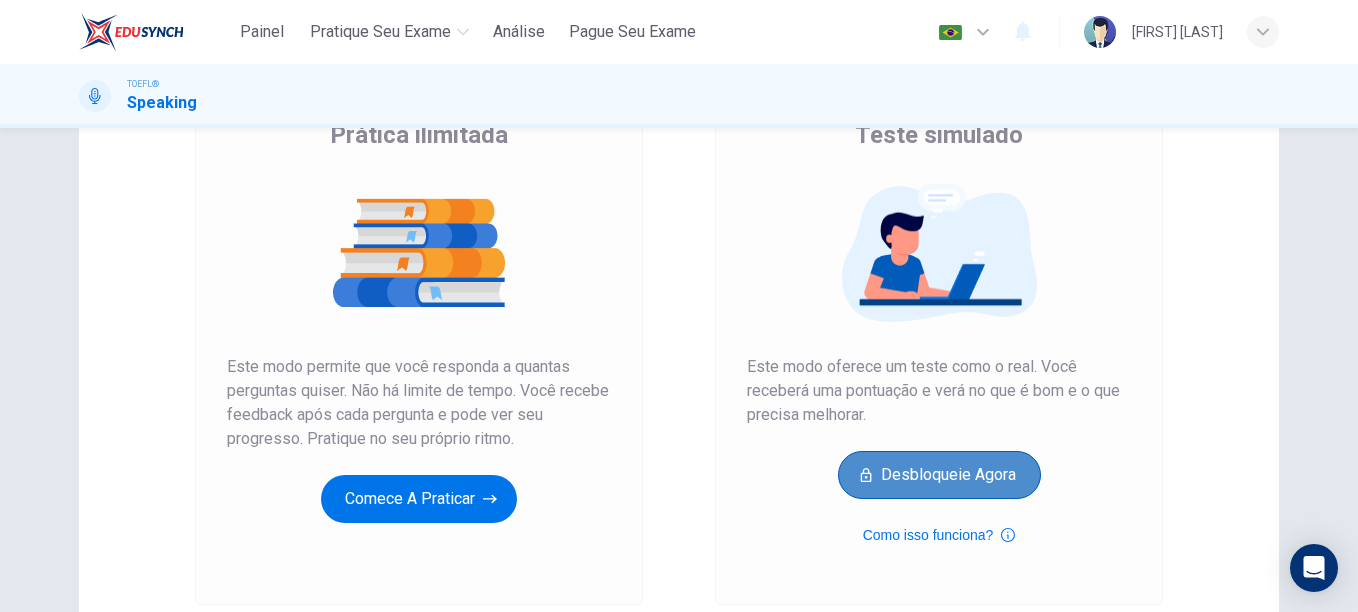 click on "Desbloqueie agora" at bounding box center [939, 475] 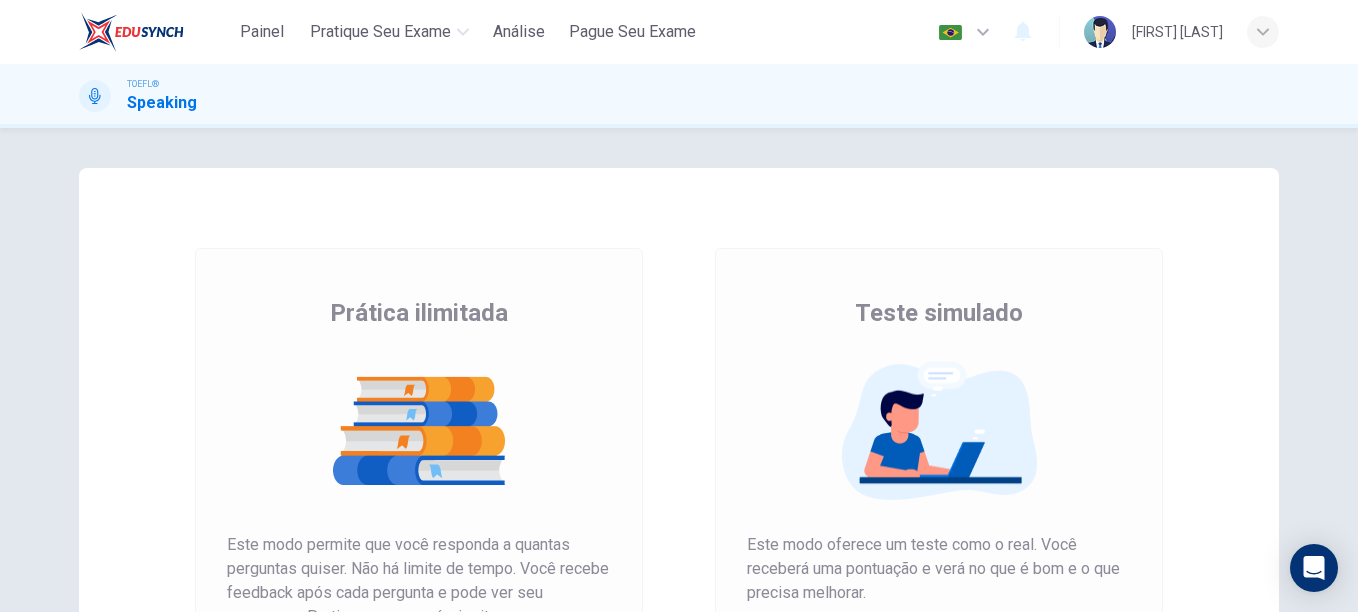 scroll, scrollTop: 0, scrollLeft: 0, axis: both 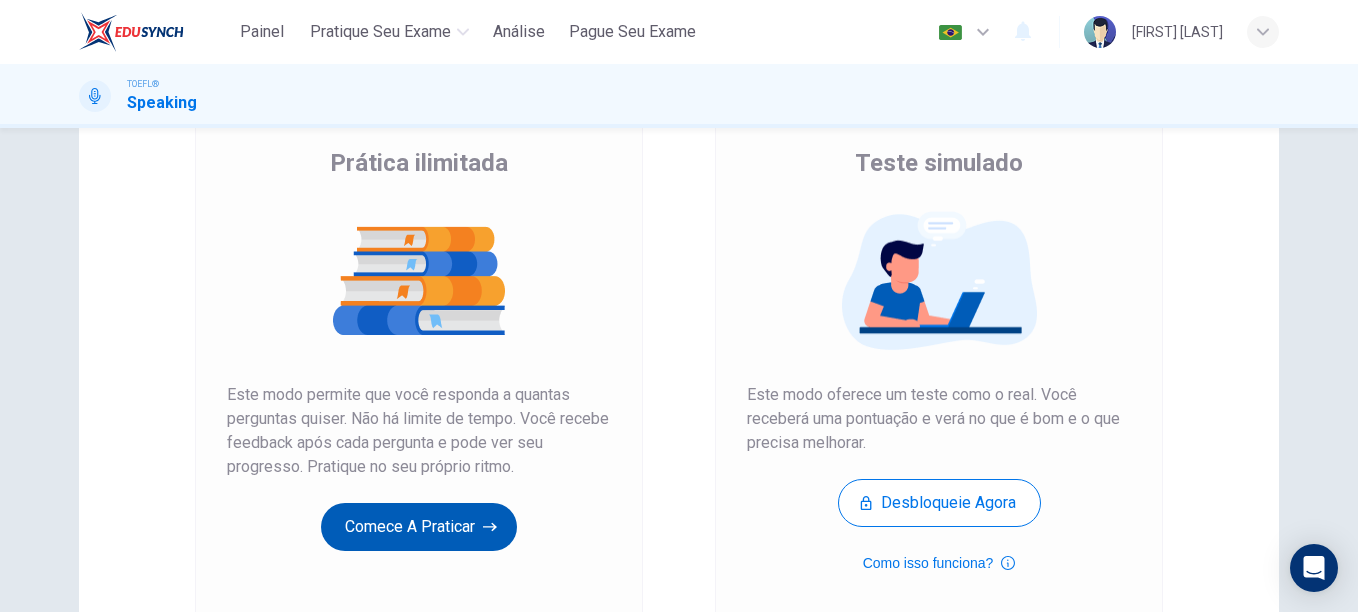 click on "Comece a praticar" at bounding box center (419, 527) 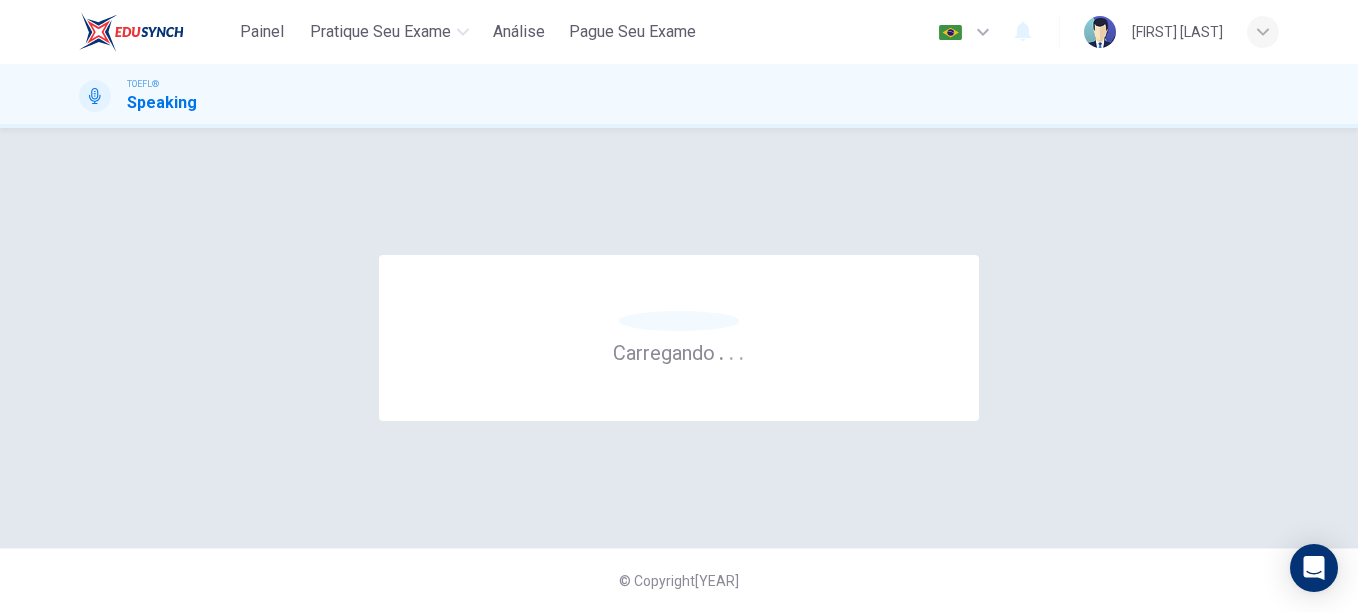 scroll, scrollTop: 0, scrollLeft: 0, axis: both 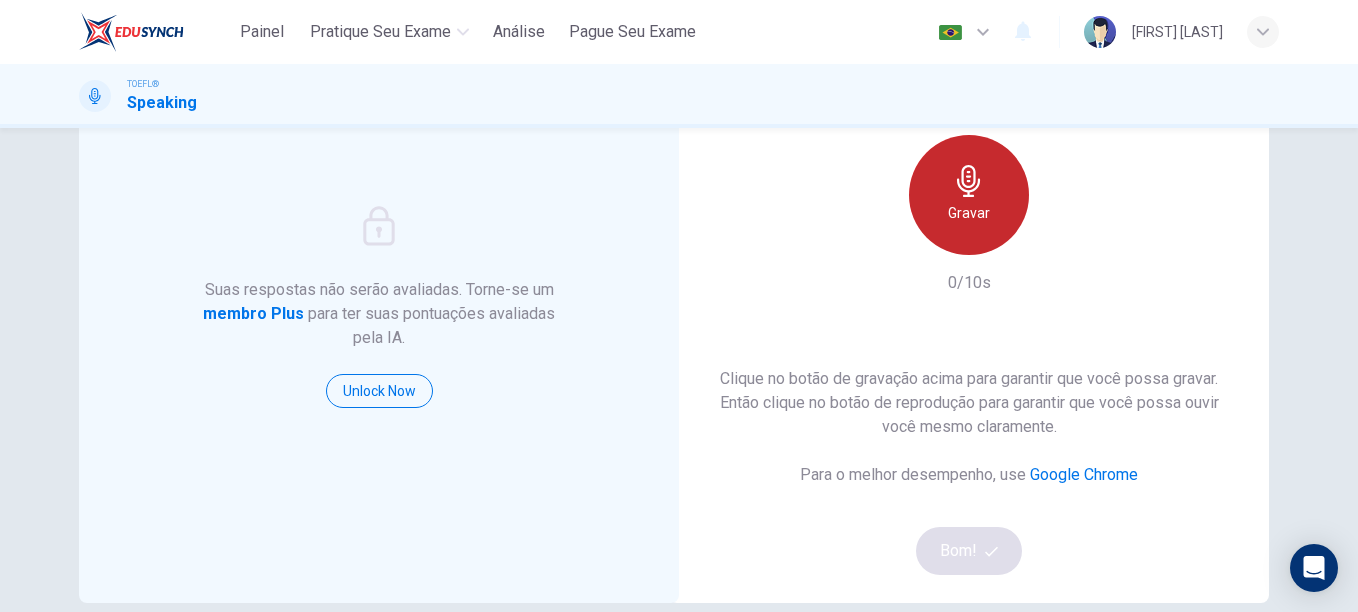 click on "Gravar" at bounding box center [969, 195] 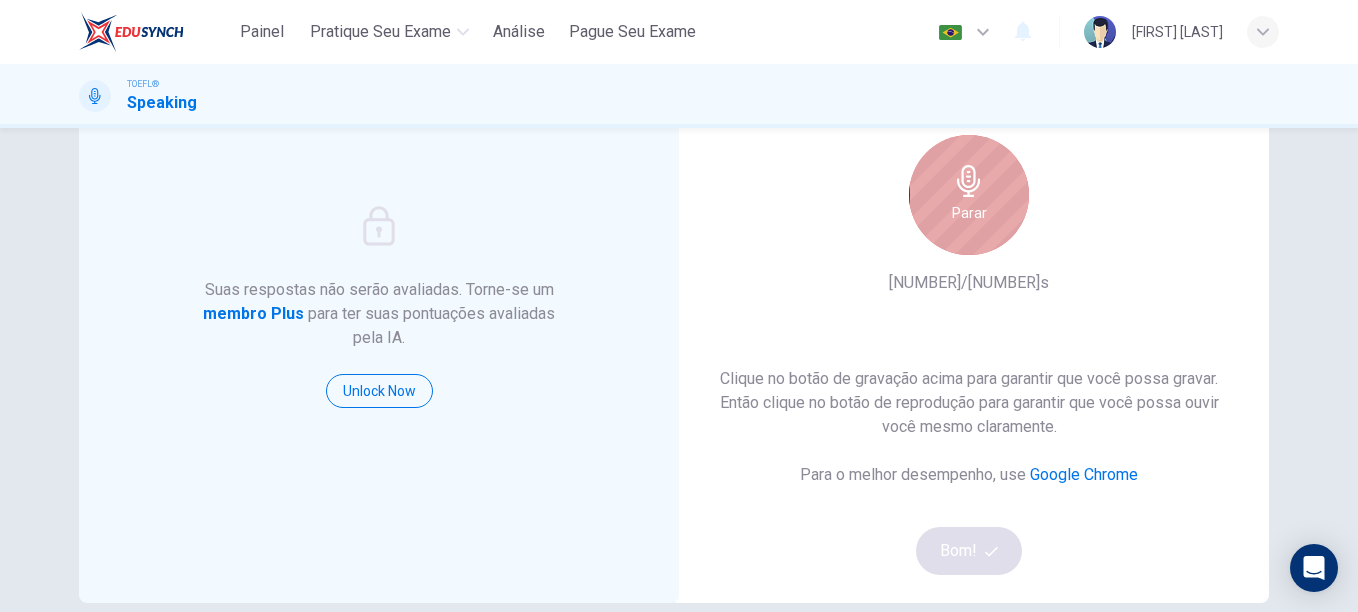 click on "Parar" at bounding box center [969, 195] 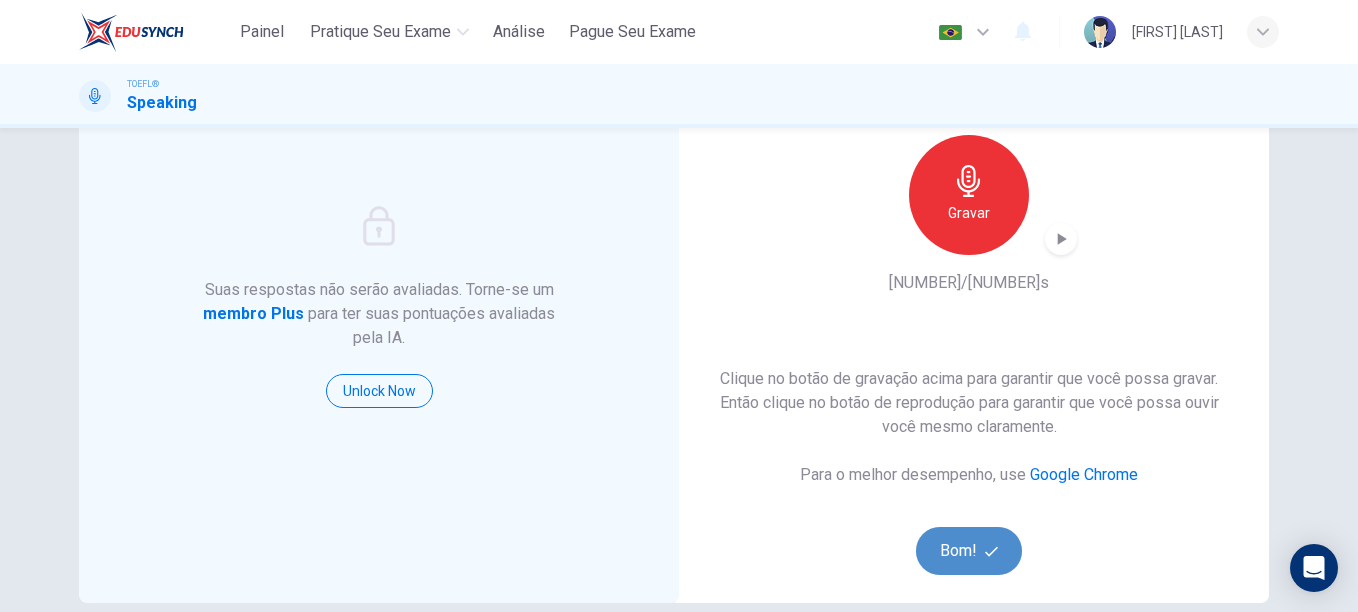 click on "Bom!" at bounding box center [969, 551] 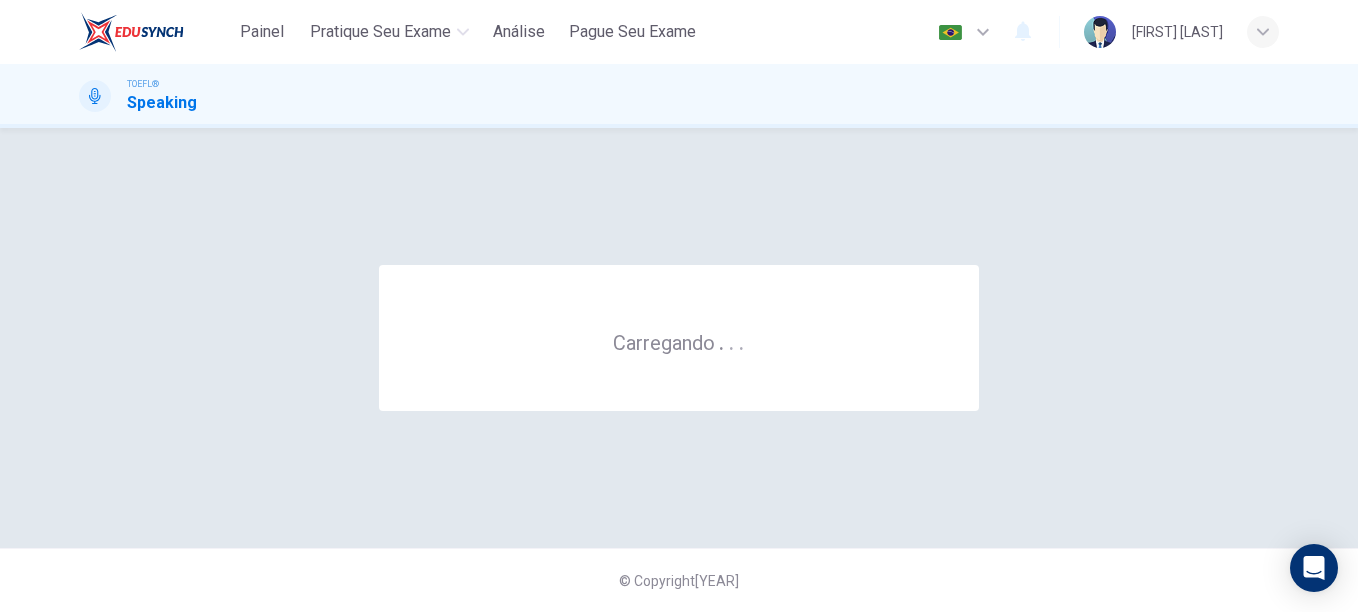 scroll, scrollTop: 0, scrollLeft: 0, axis: both 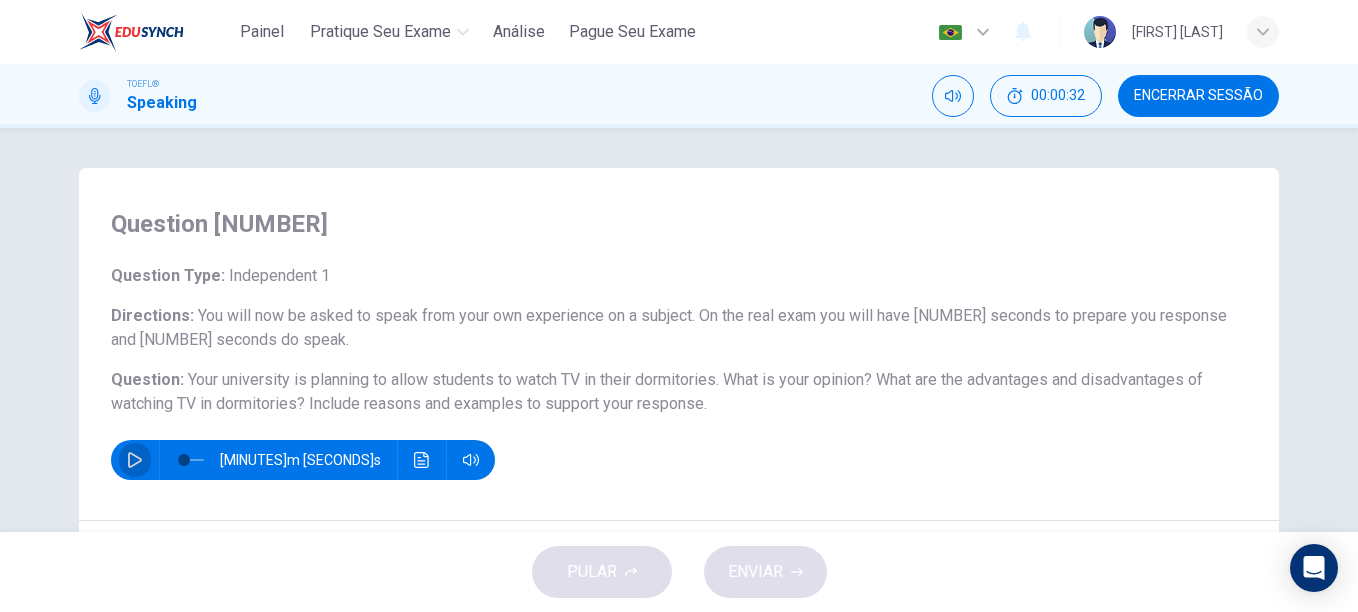 click at bounding box center [135, 460] 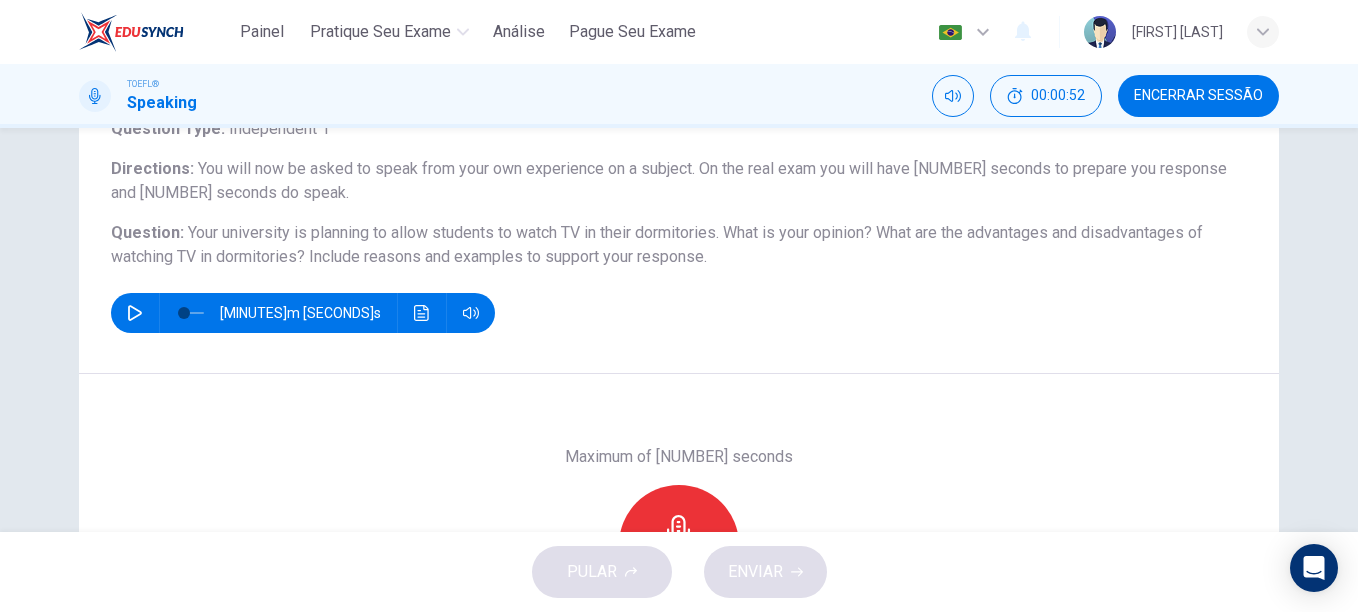 scroll, scrollTop: 129, scrollLeft: 0, axis: vertical 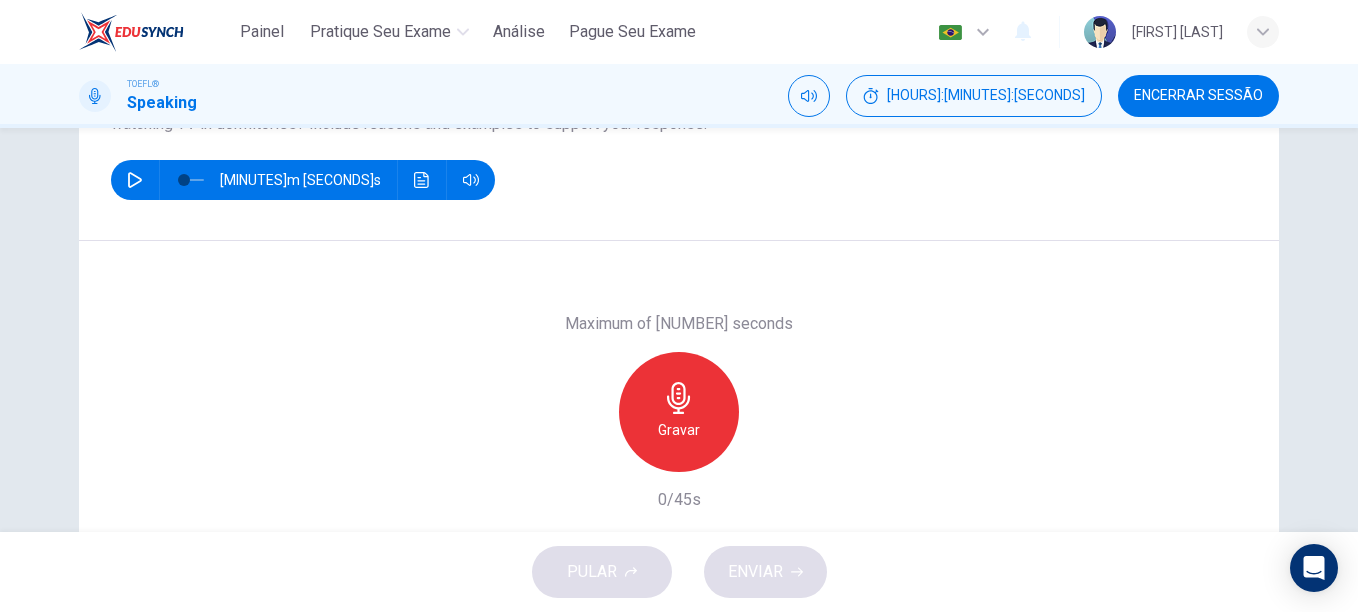 type 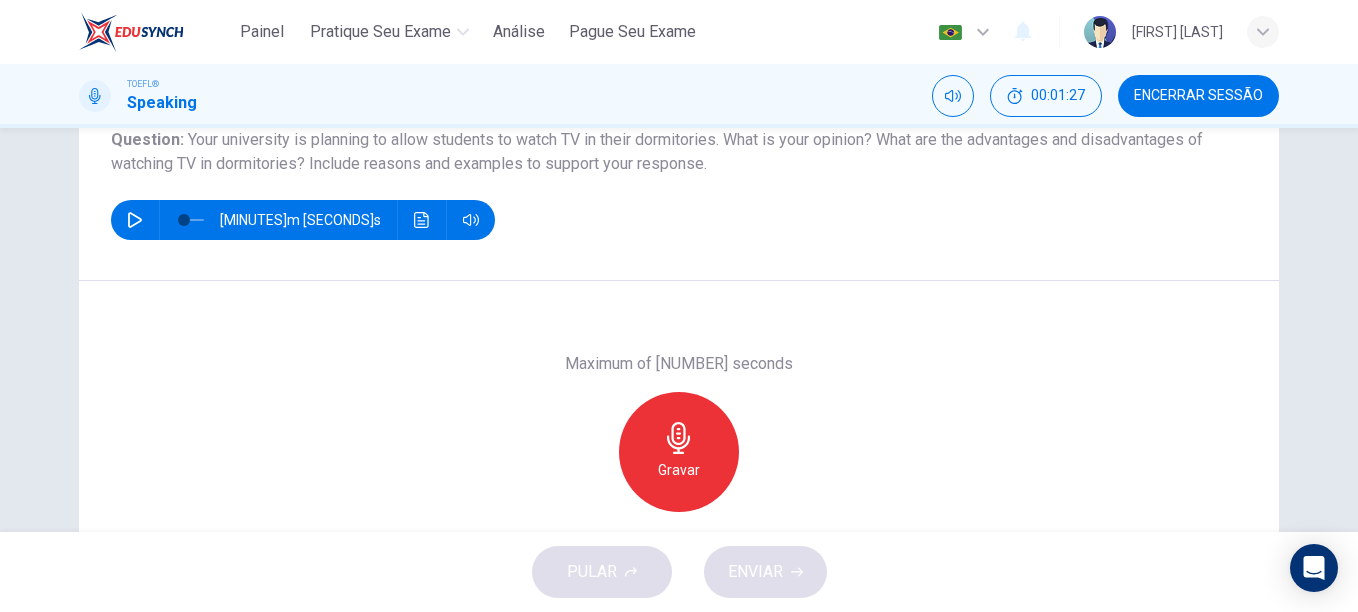 scroll, scrollTop: 120, scrollLeft: 0, axis: vertical 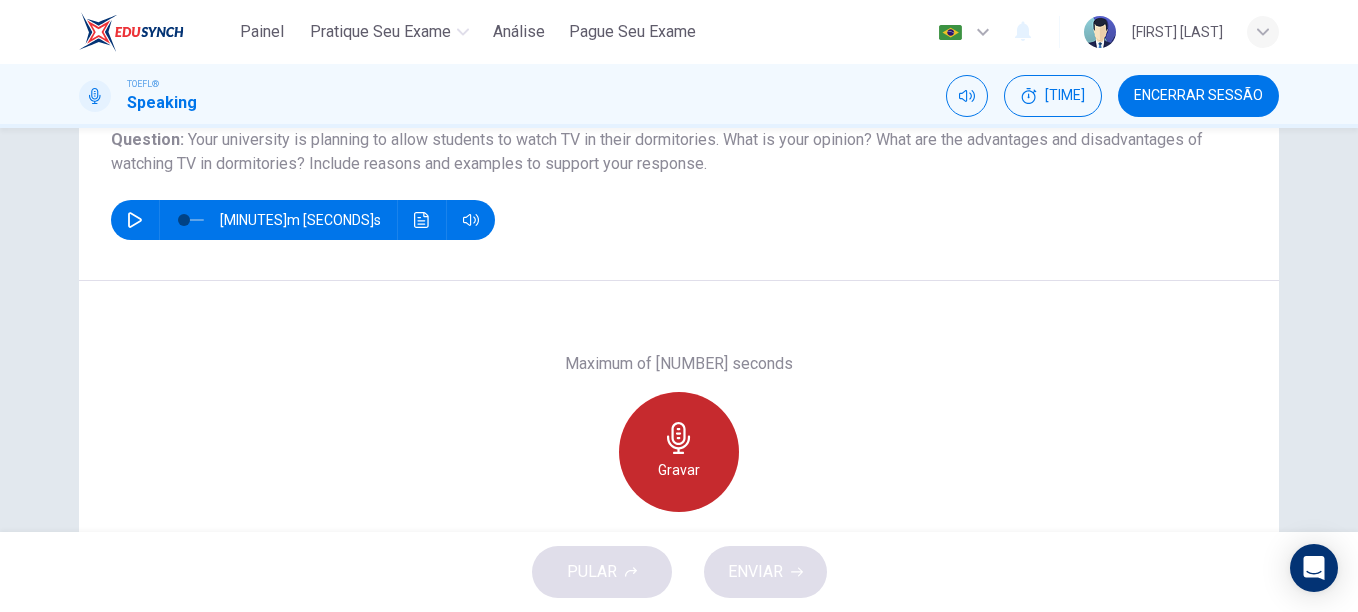 click on "Gravar" at bounding box center [679, 452] 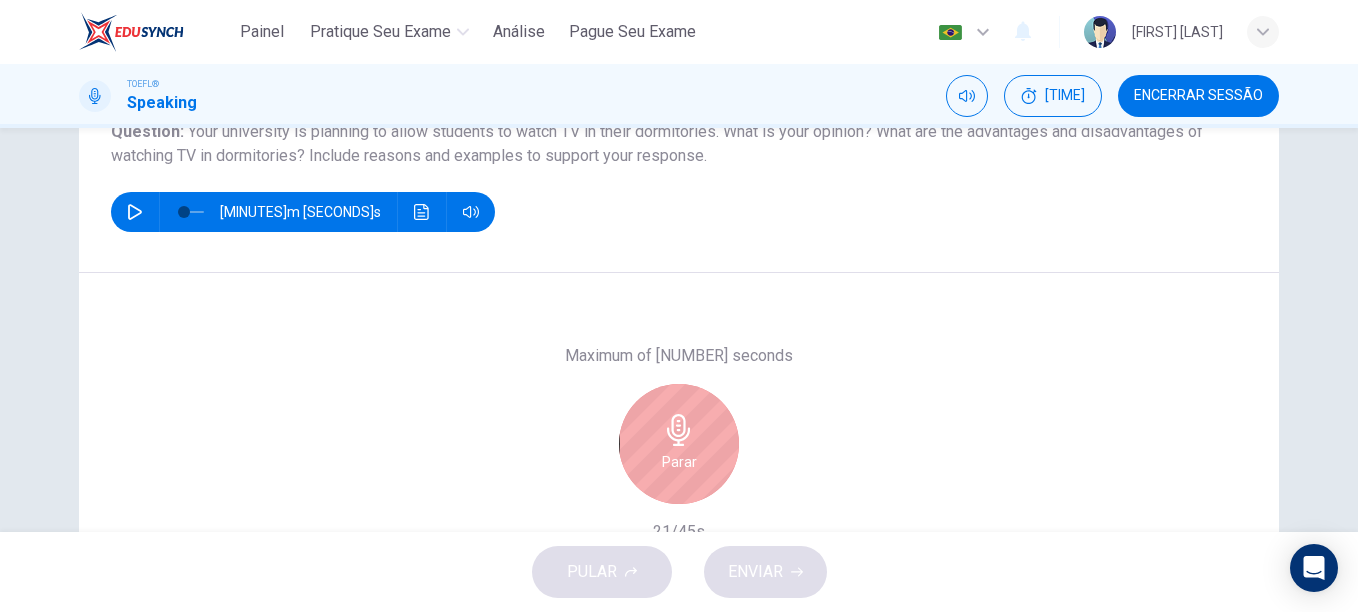 scroll, scrollTop: 244, scrollLeft: 0, axis: vertical 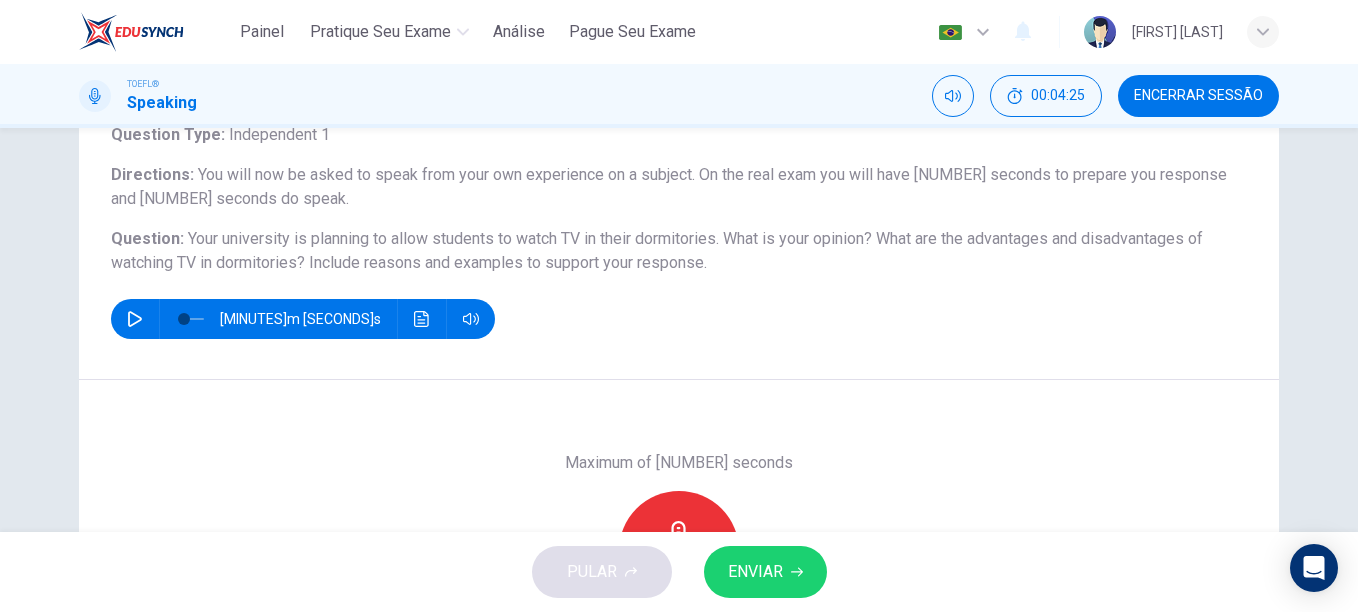 drag, startPoint x: 719, startPoint y: 274, endPoint x: 185, endPoint y: 218, distance: 536.9283 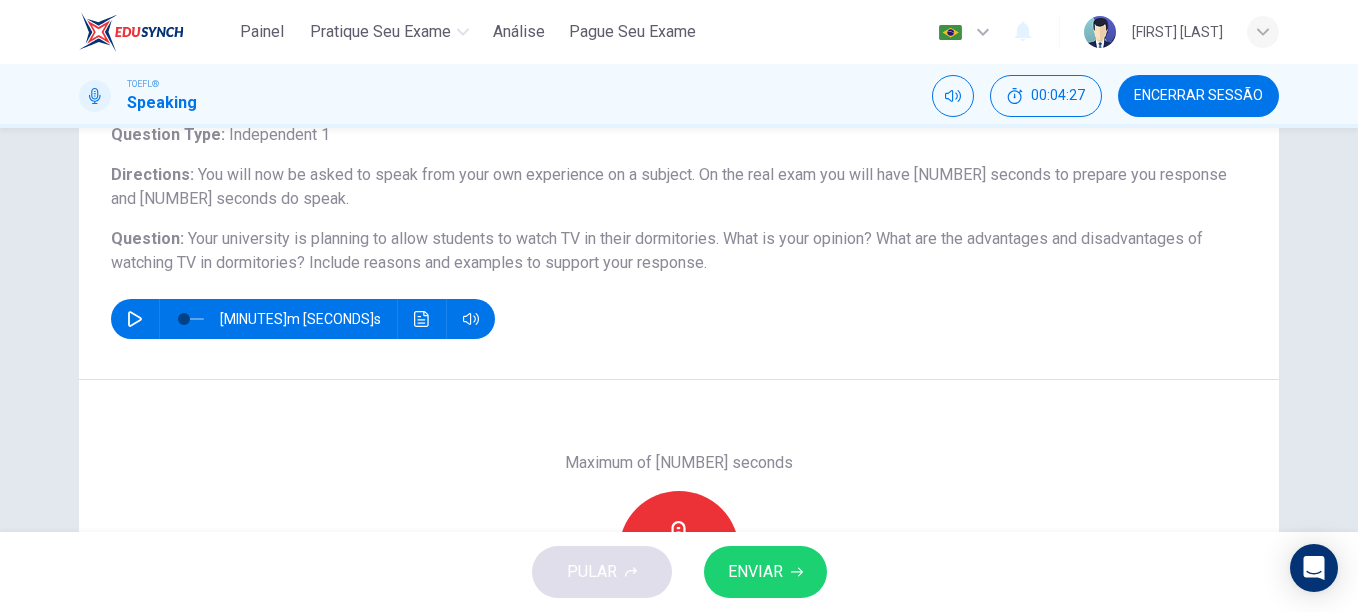 drag, startPoint x: 111, startPoint y: 241, endPoint x: 670, endPoint y: 286, distance: 560.80835 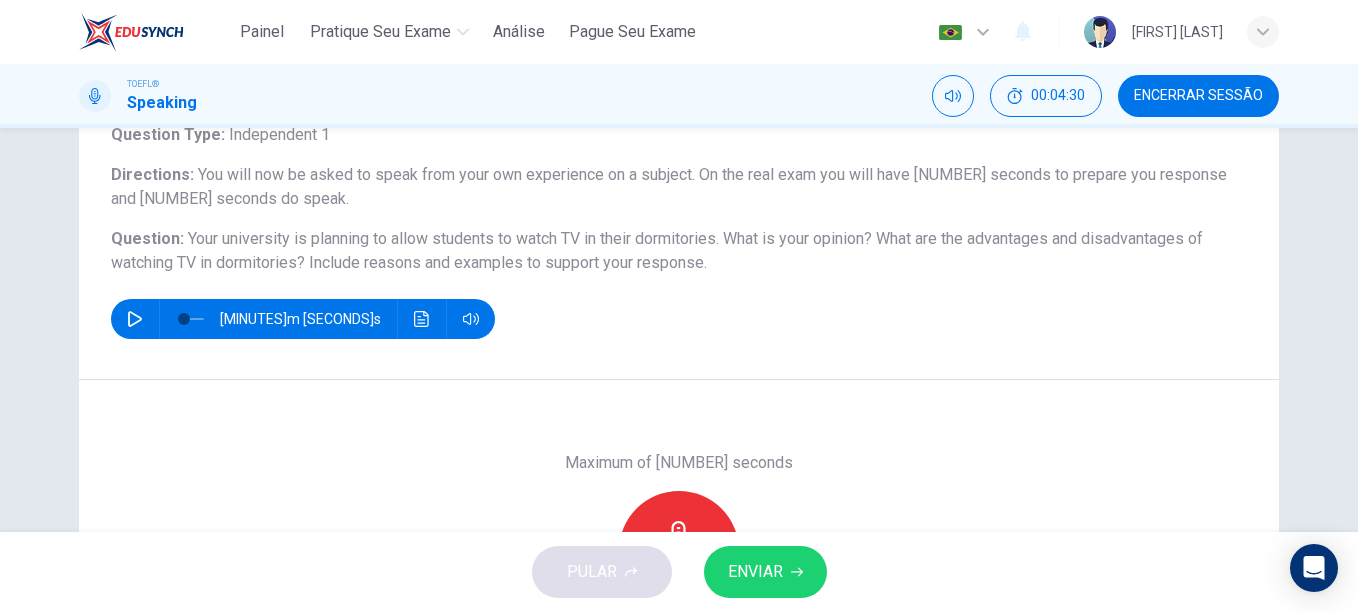 drag, startPoint x: 707, startPoint y: 265, endPoint x: 197, endPoint y: 217, distance: 512.25385 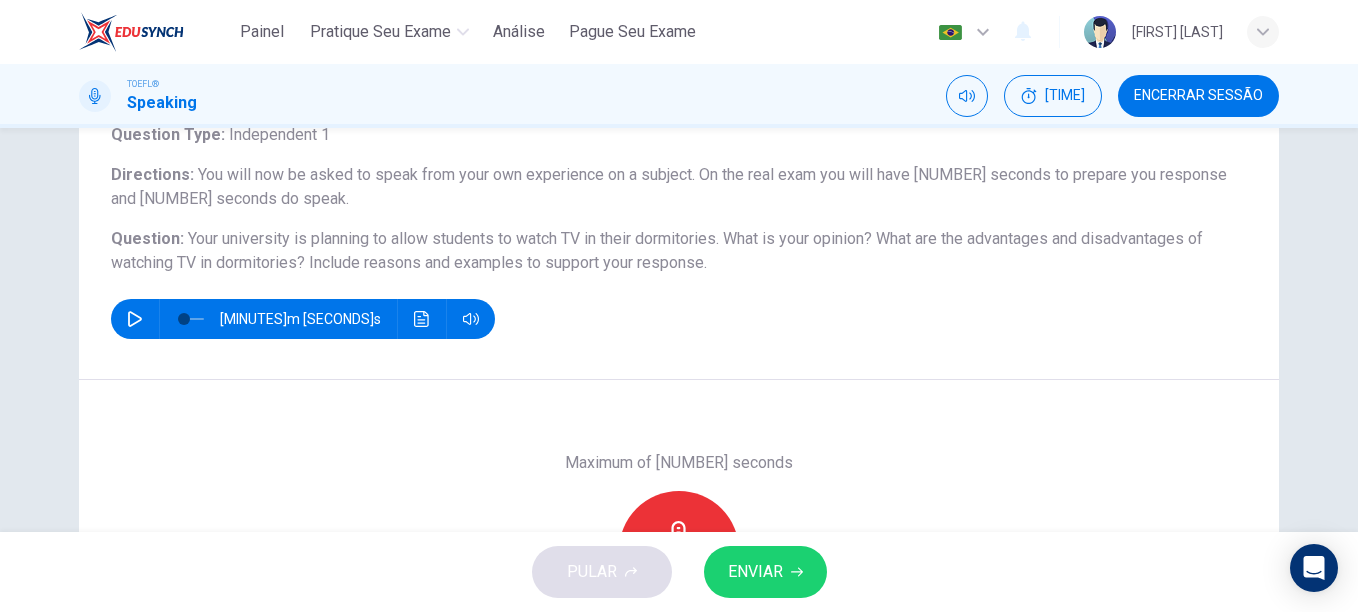 drag, startPoint x: 121, startPoint y: 239, endPoint x: 586, endPoint y: 284, distance: 467.17233 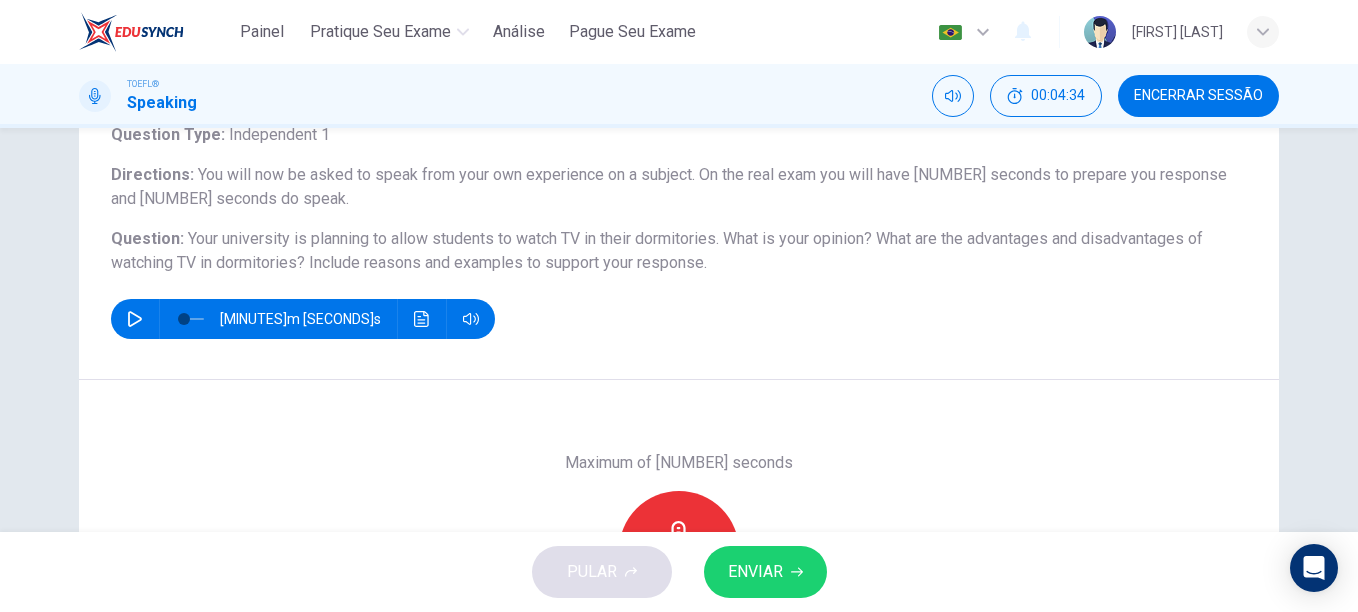 drag, startPoint x: 708, startPoint y: 262, endPoint x: 201, endPoint y: 214, distance: 509.26712 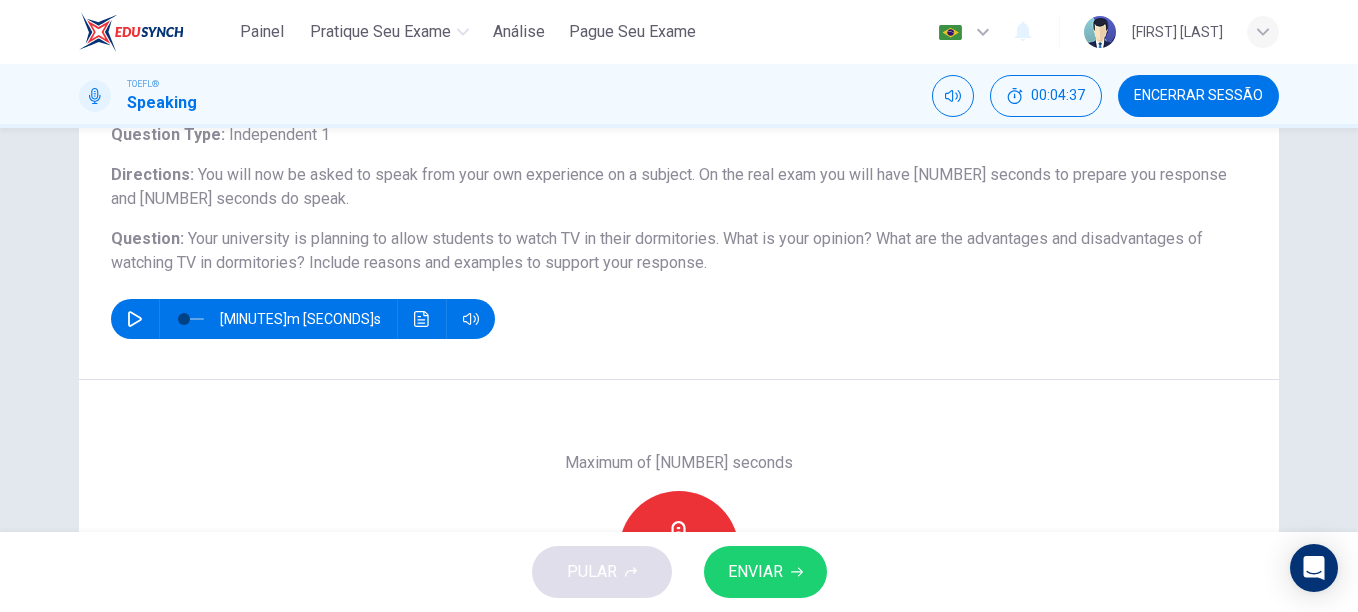 click on "Question   1 Question Type :   Independent 1 Directions :   You will now be asked to speak from your own experience on a subject. On the real exam you will have 15 seconds to prepare you response and 45 seconds do speak. Question :   Your university is planning to allow students to watch TV in their dormitories. What is your opinion? What are the advantages and disadvantages of watching TV in dormitories?    Include reasons and examples to support your response. 00m 14s Maximum of 45 seconds Gravar 45/45s" at bounding box center [679, 374] 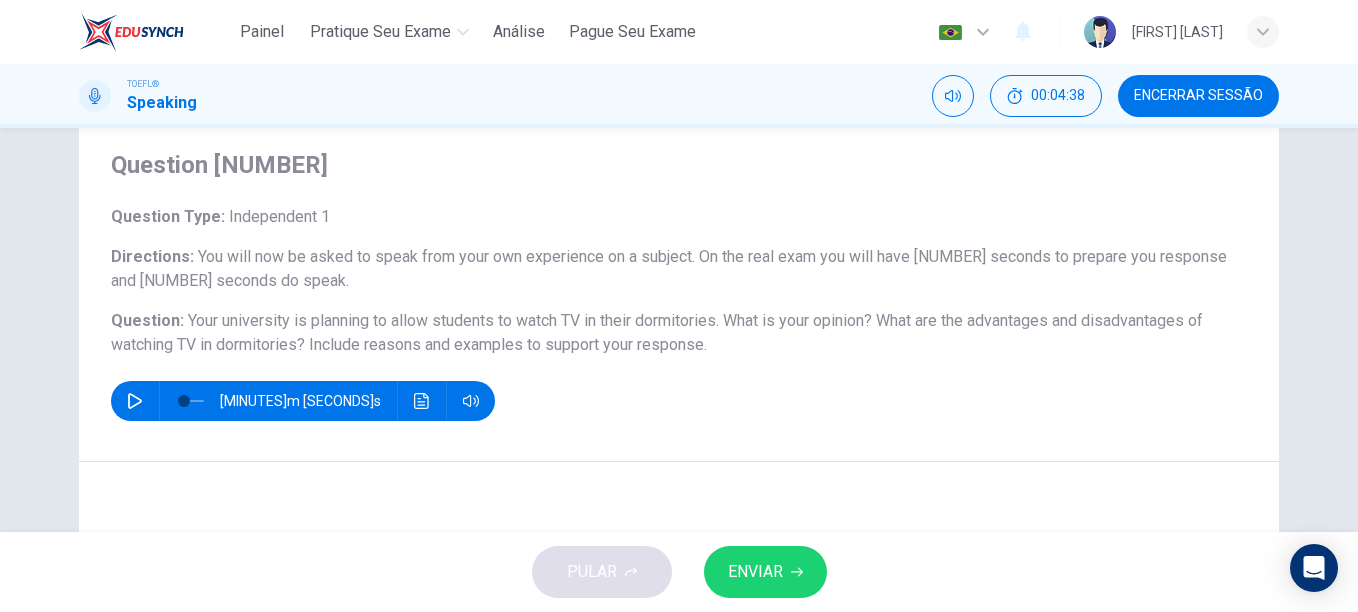 scroll, scrollTop: 21, scrollLeft: 0, axis: vertical 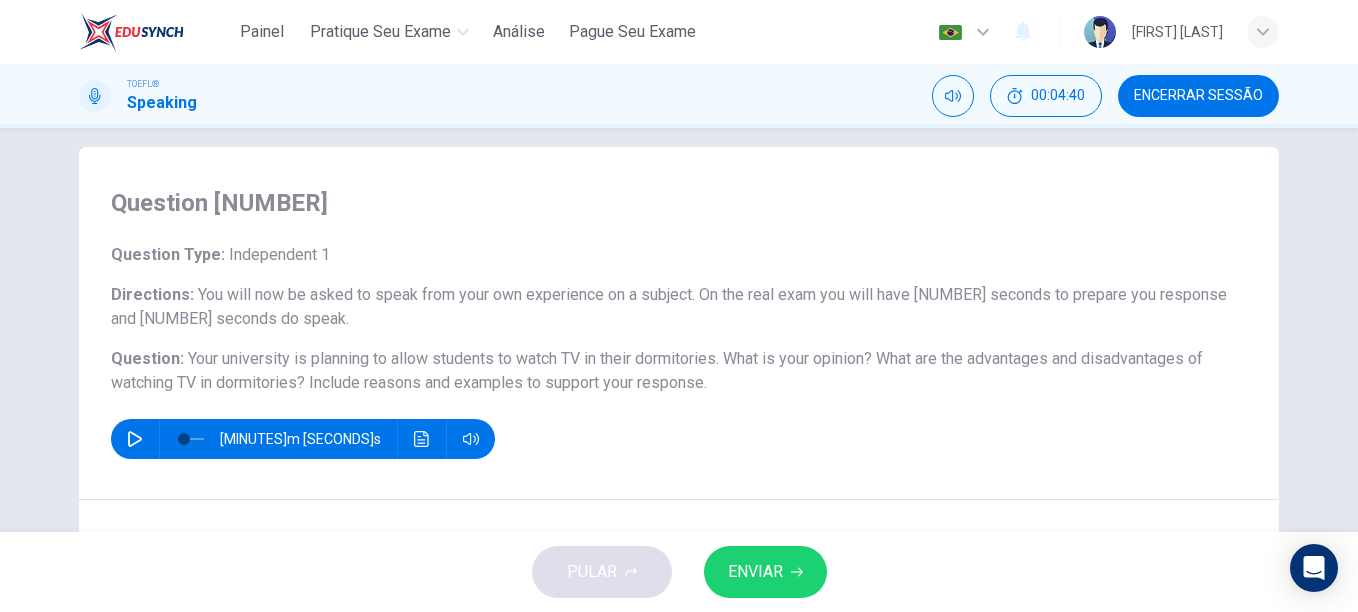 drag, startPoint x: 117, startPoint y: 360, endPoint x: 690, endPoint y: 426, distance: 576.7885 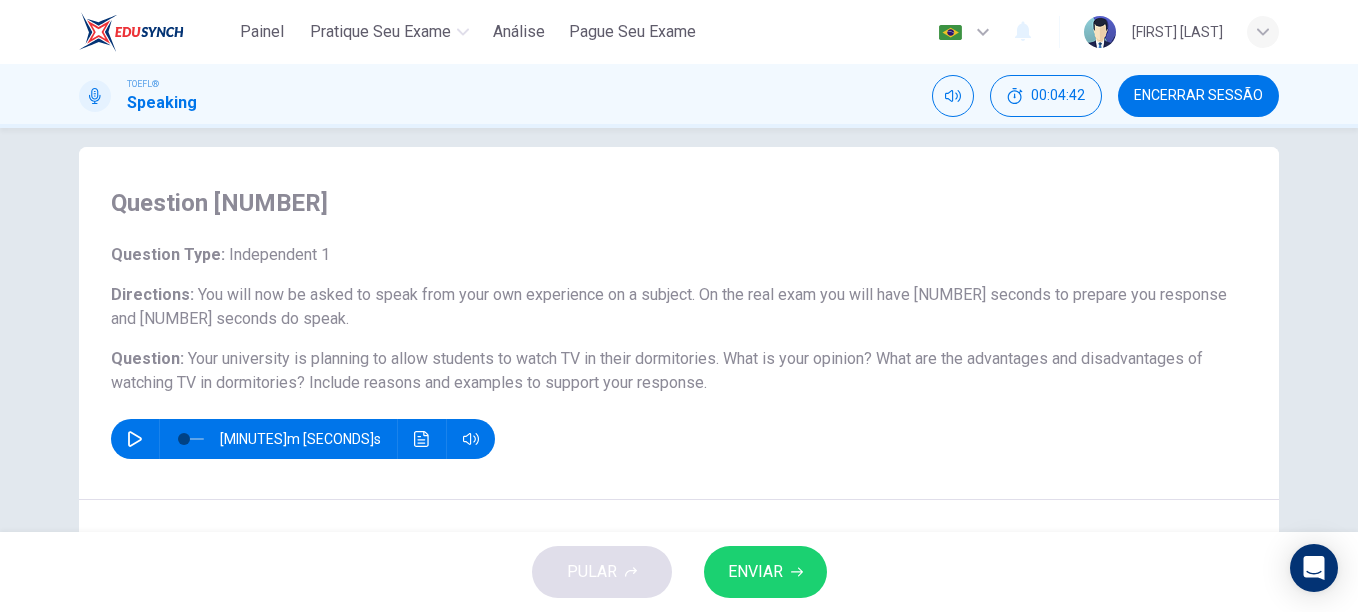 drag, startPoint x: 731, startPoint y: 385, endPoint x: 324, endPoint y: 342, distance: 409.2652 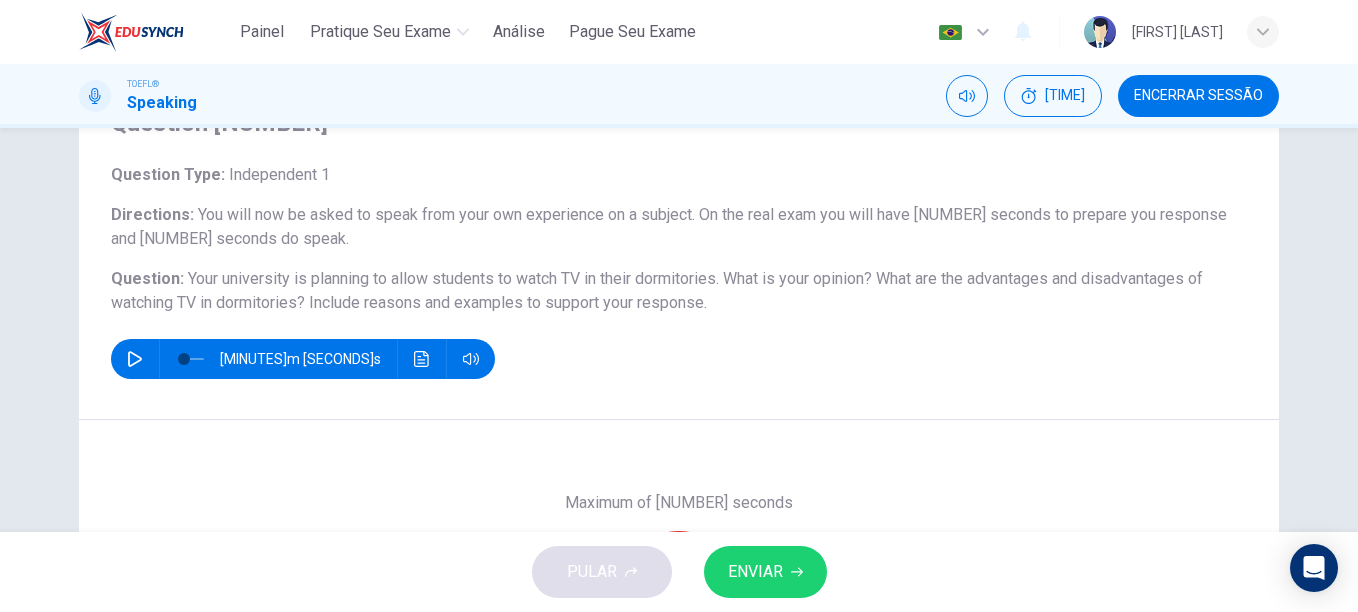 scroll, scrollTop: 95, scrollLeft: 0, axis: vertical 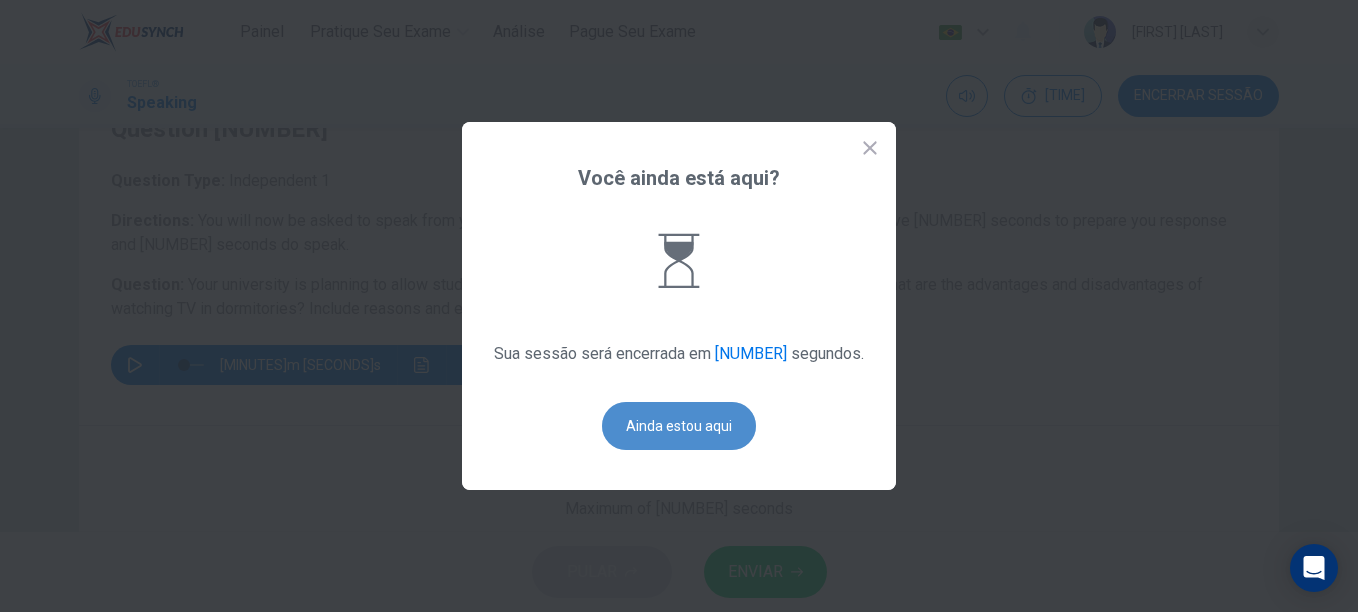 click on "Ainda estou aqui" at bounding box center [679, 426] 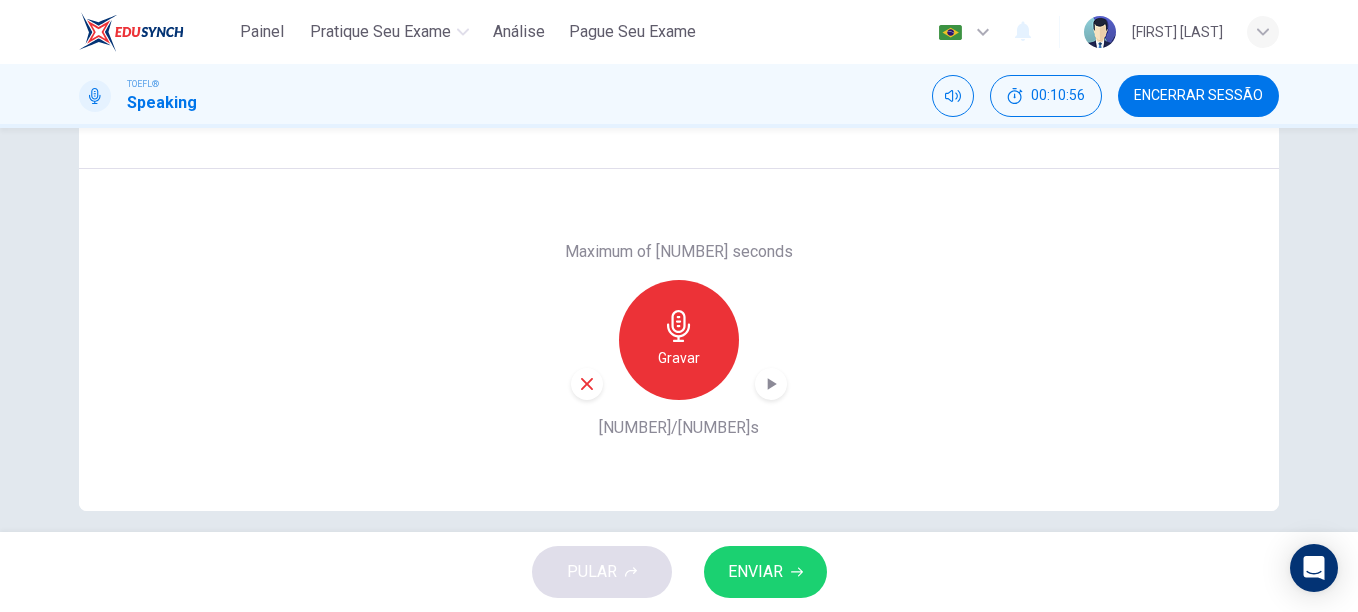 scroll, scrollTop: 371, scrollLeft: 0, axis: vertical 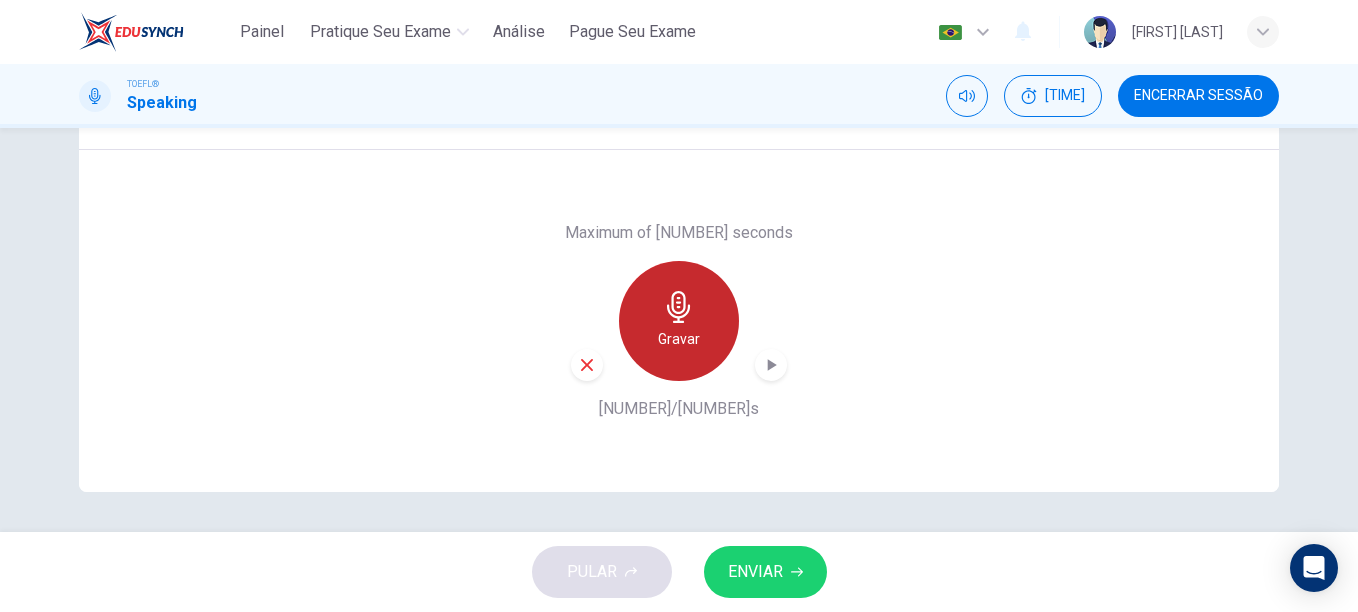 click on "Gravar" at bounding box center [679, 321] 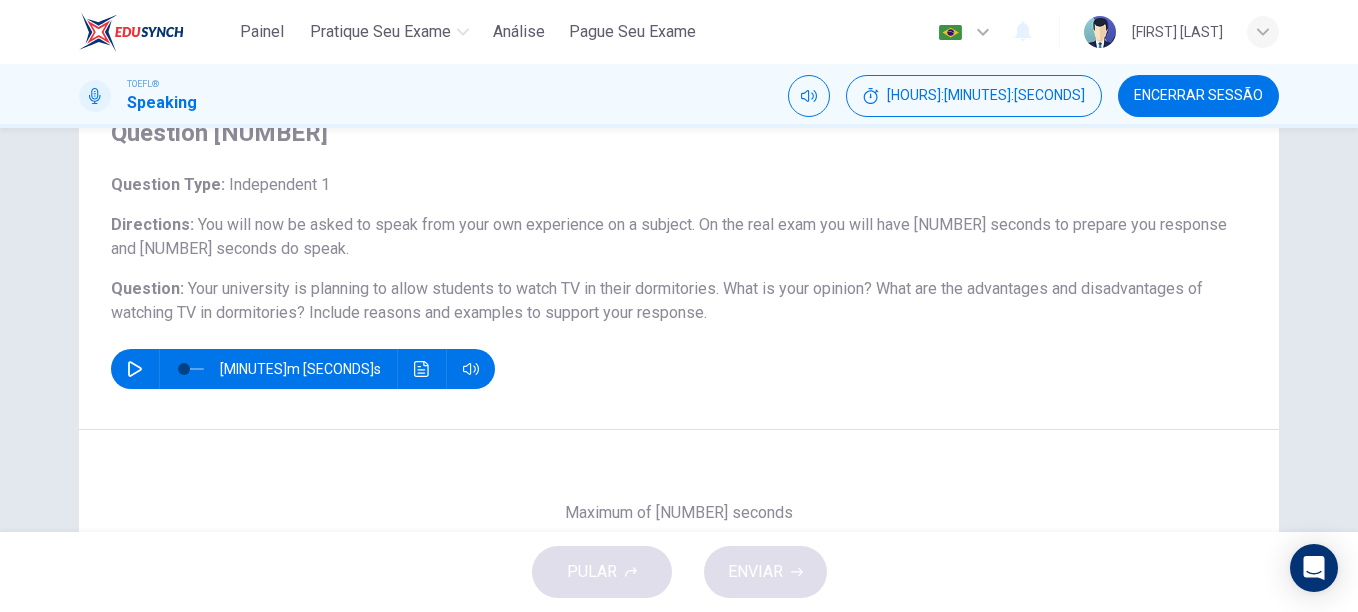 scroll, scrollTop: 95, scrollLeft: 0, axis: vertical 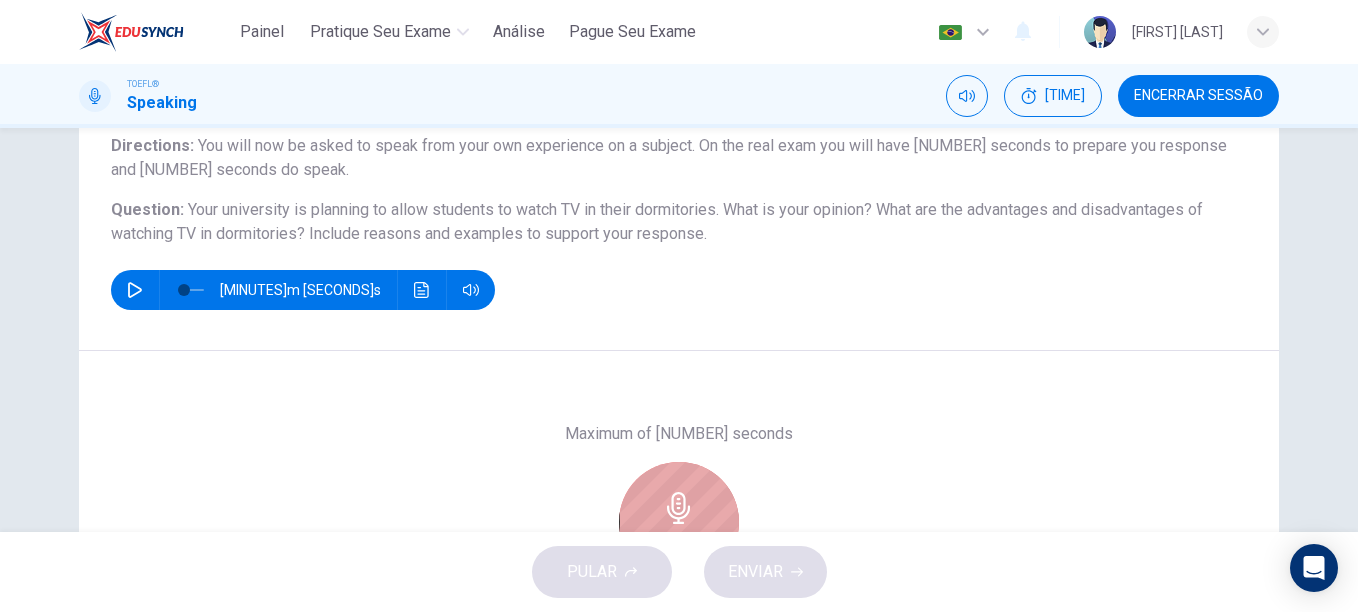 click on "Parar" at bounding box center [679, 522] 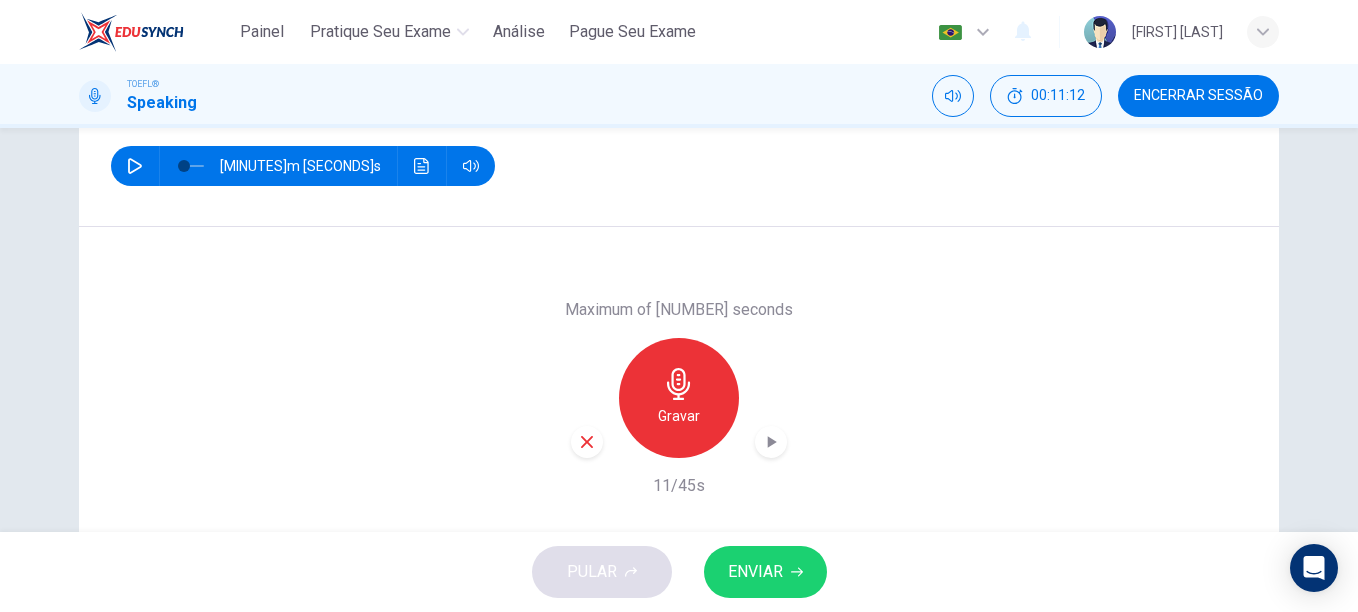 scroll, scrollTop: 371, scrollLeft: 0, axis: vertical 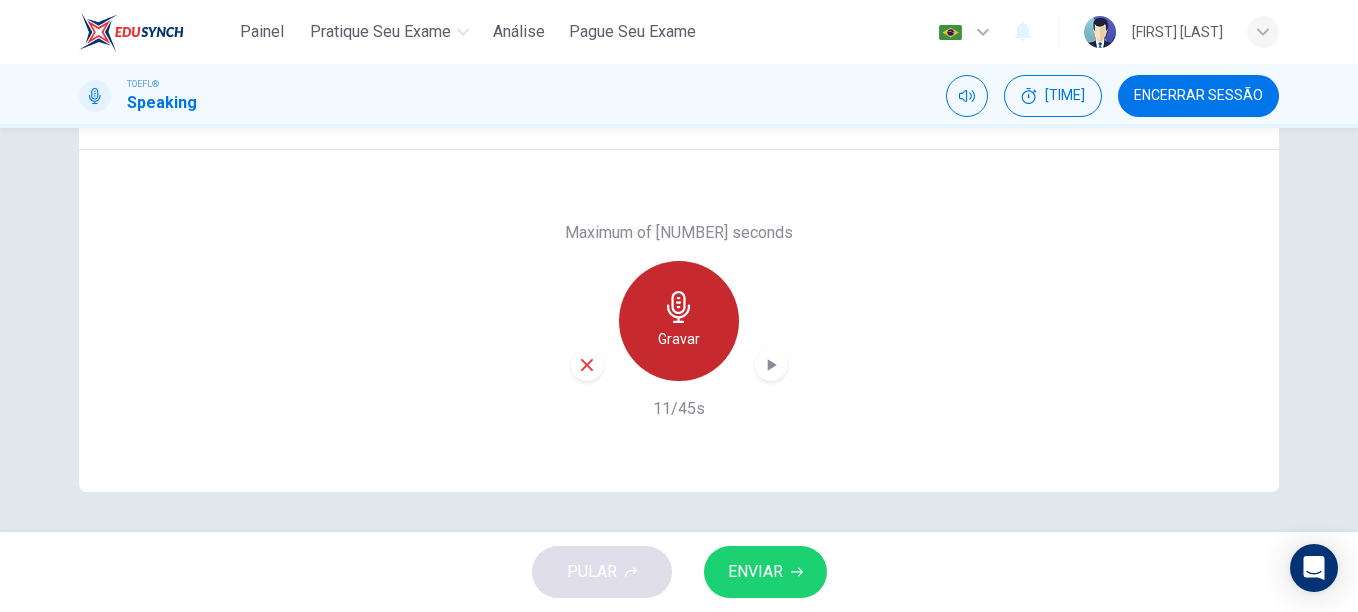 click on "Gravar" at bounding box center [679, 321] 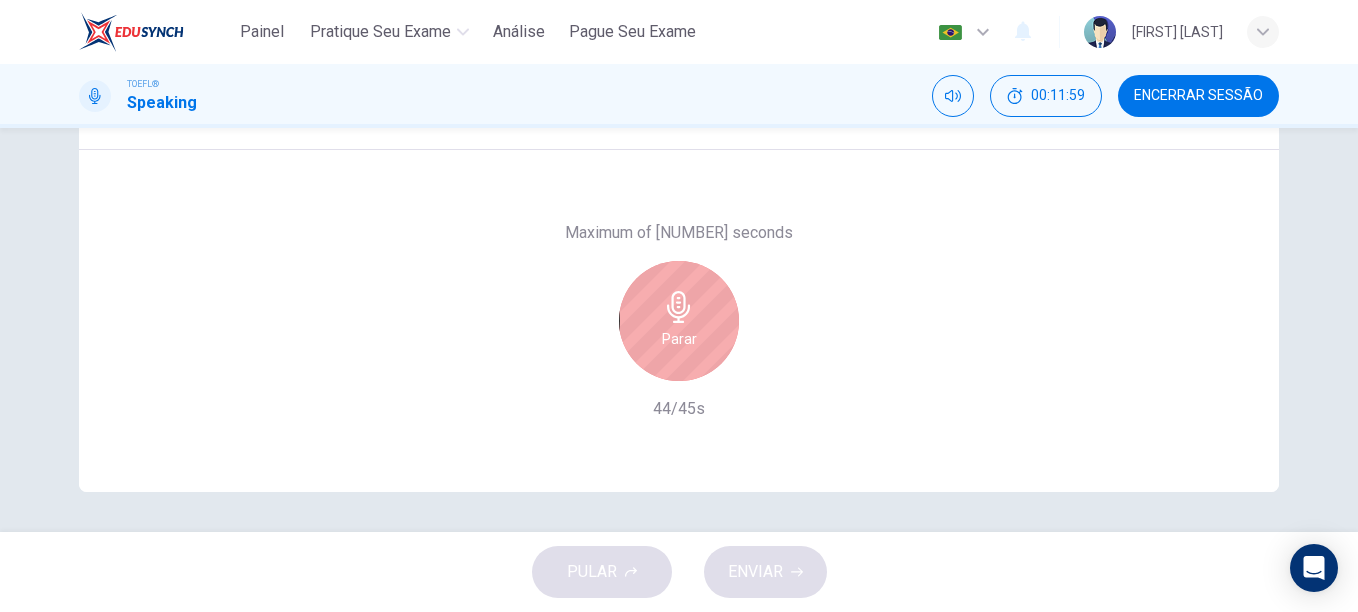 click on "Parar" at bounding box center (679, 321) 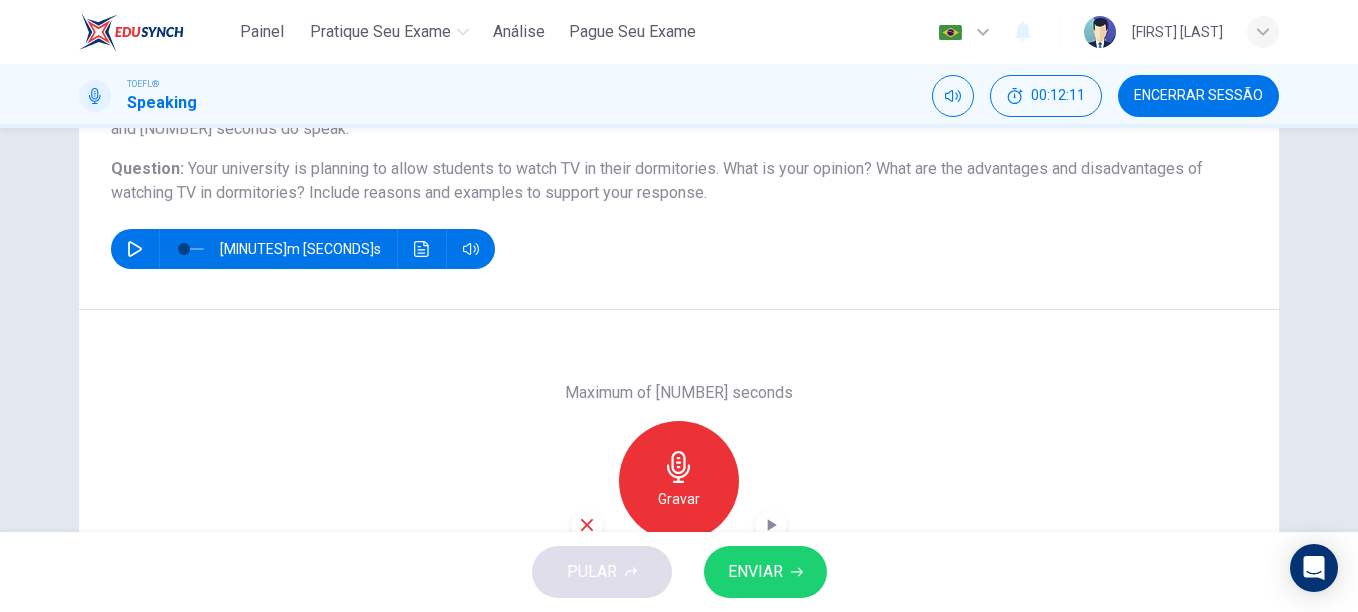 scroll, scrollTop: 213, scrollLeft: 0, axis: vertical 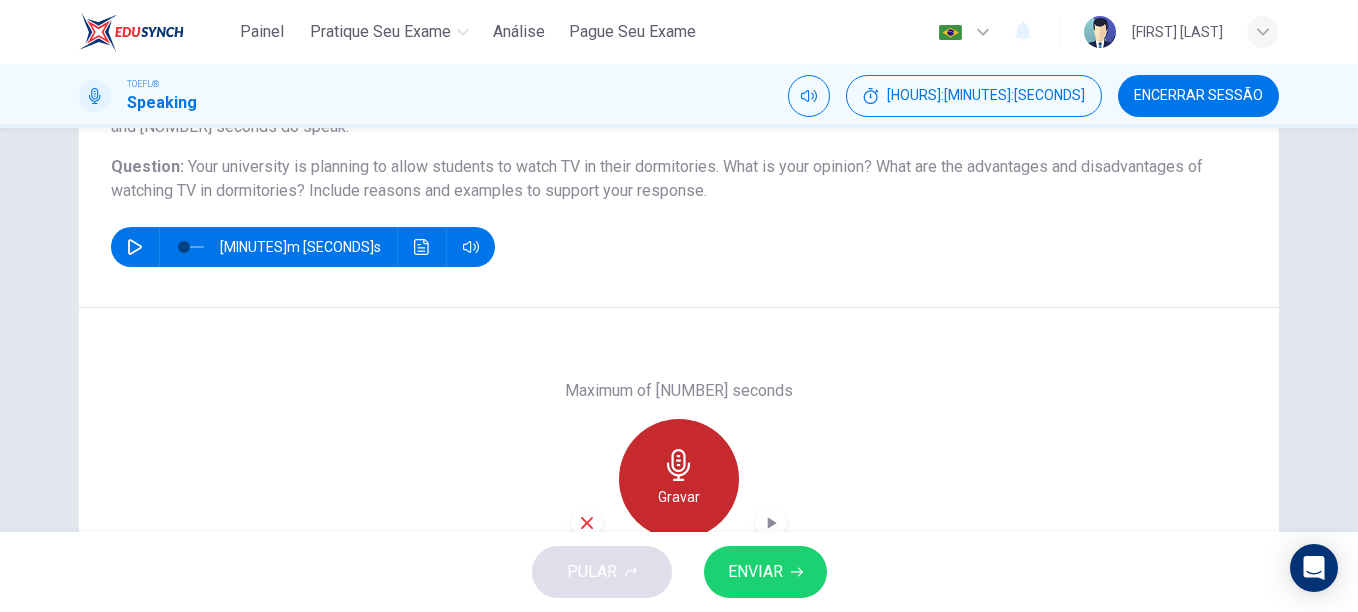 click on "Gravar" at bounding box center [679, 479] 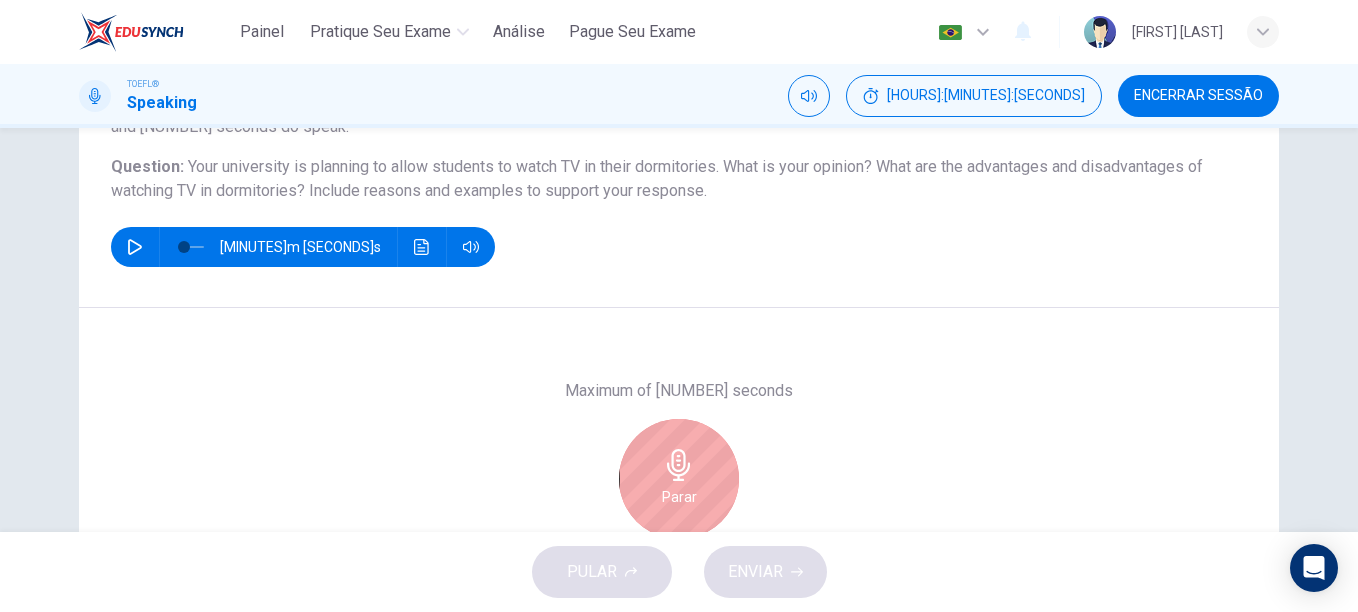 click on "Parar" at bounding box center (679, 479) 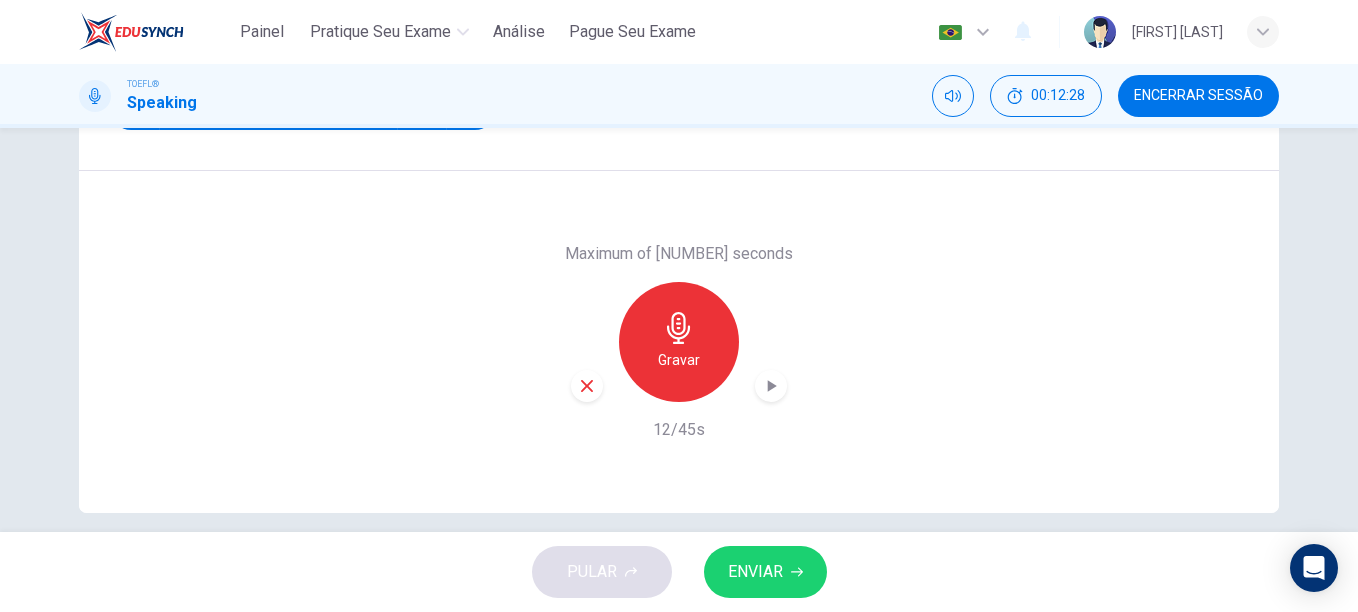 scroll, scrollTop: 352, scrollLeft: 0, axis: vertical 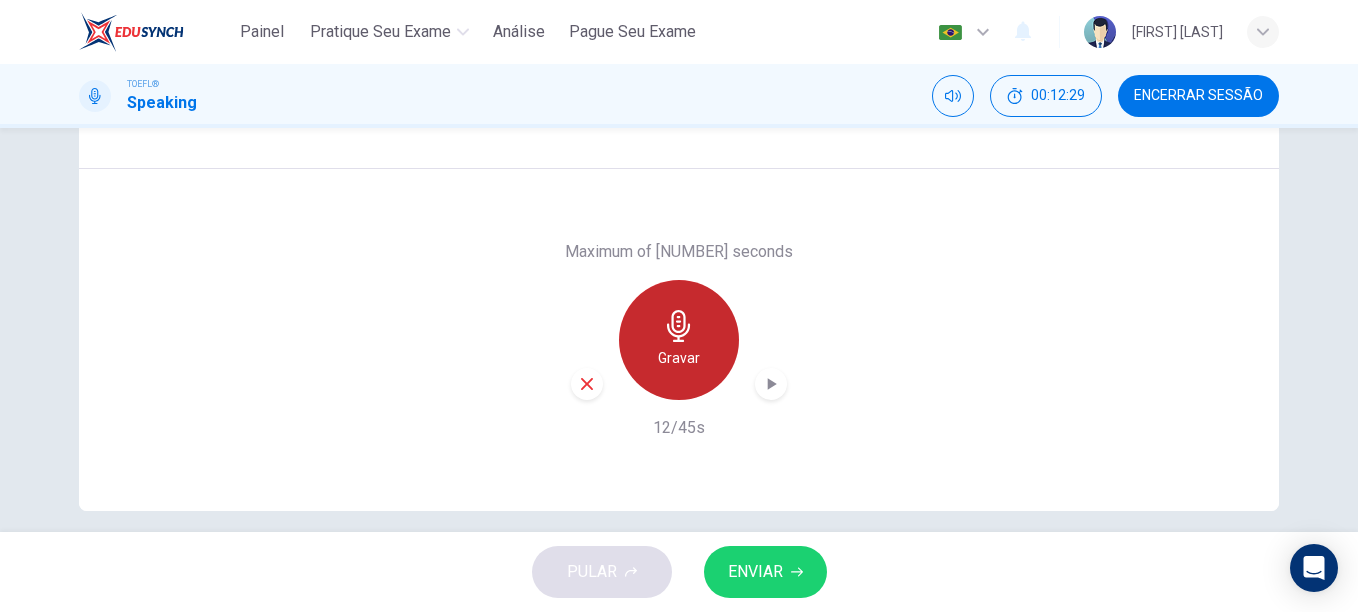 click on "Gravar" at bounding box center (679, 358) 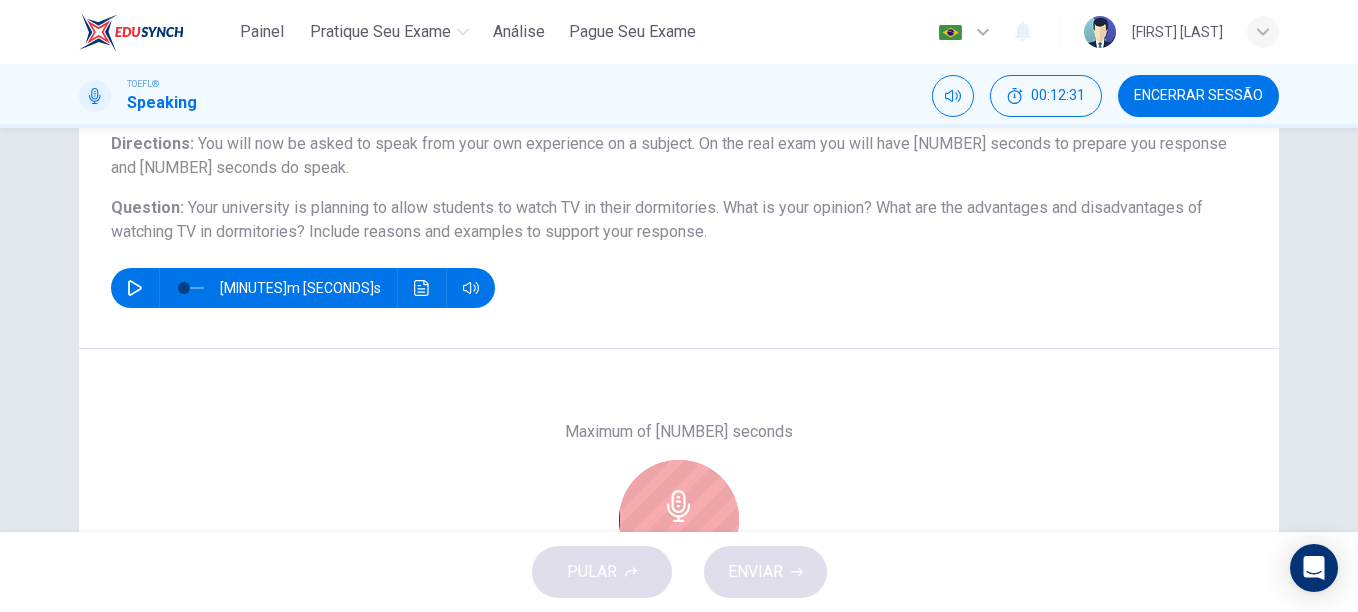 scroll, scrollTop: 139, scrollLeft: 0, axis: vertical 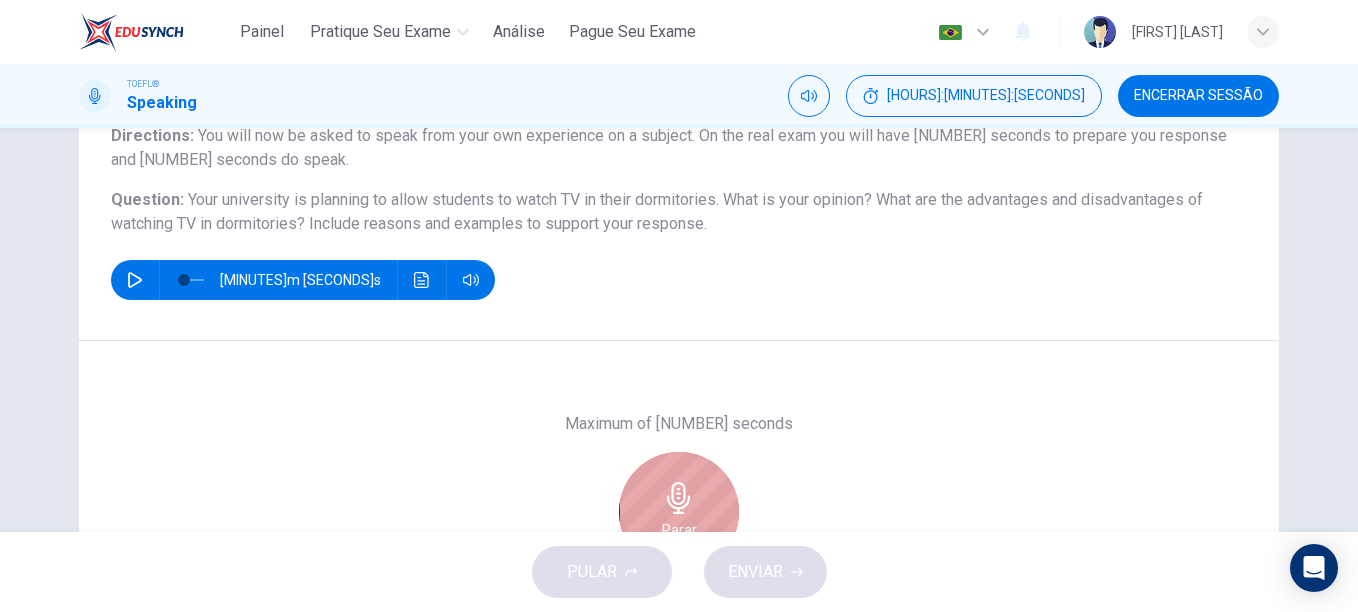 click on "Parar" at bounding box center [679, 512] 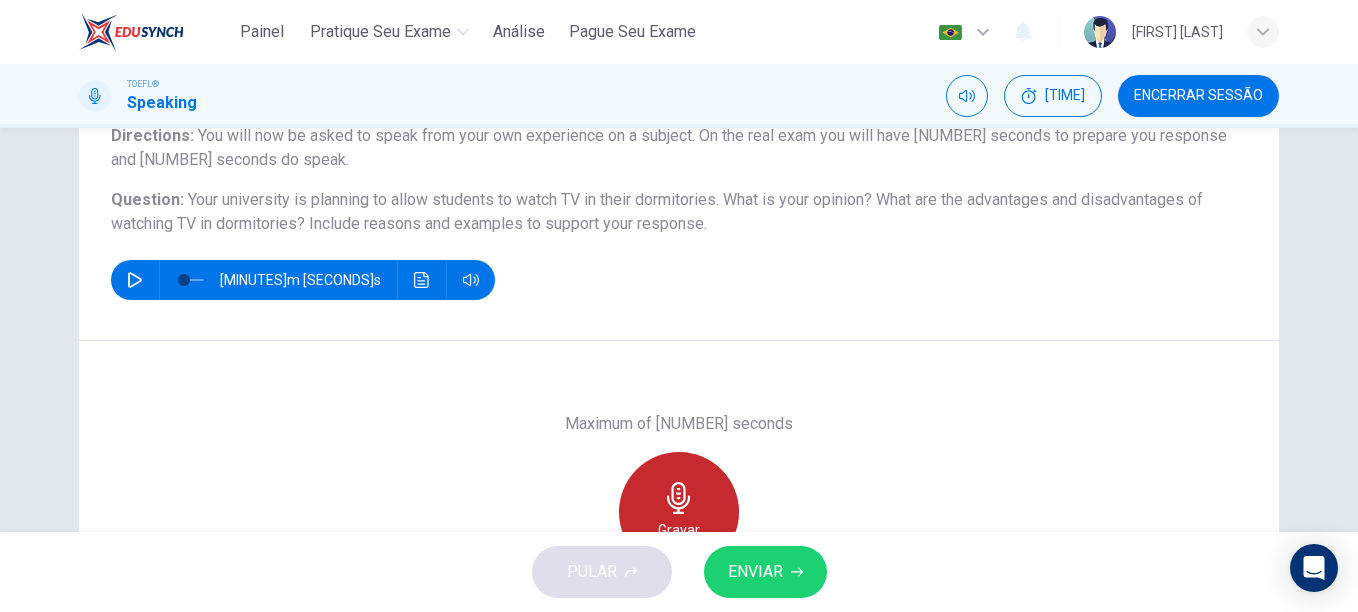 click on "Gravar" at bounding box center [679, 512] 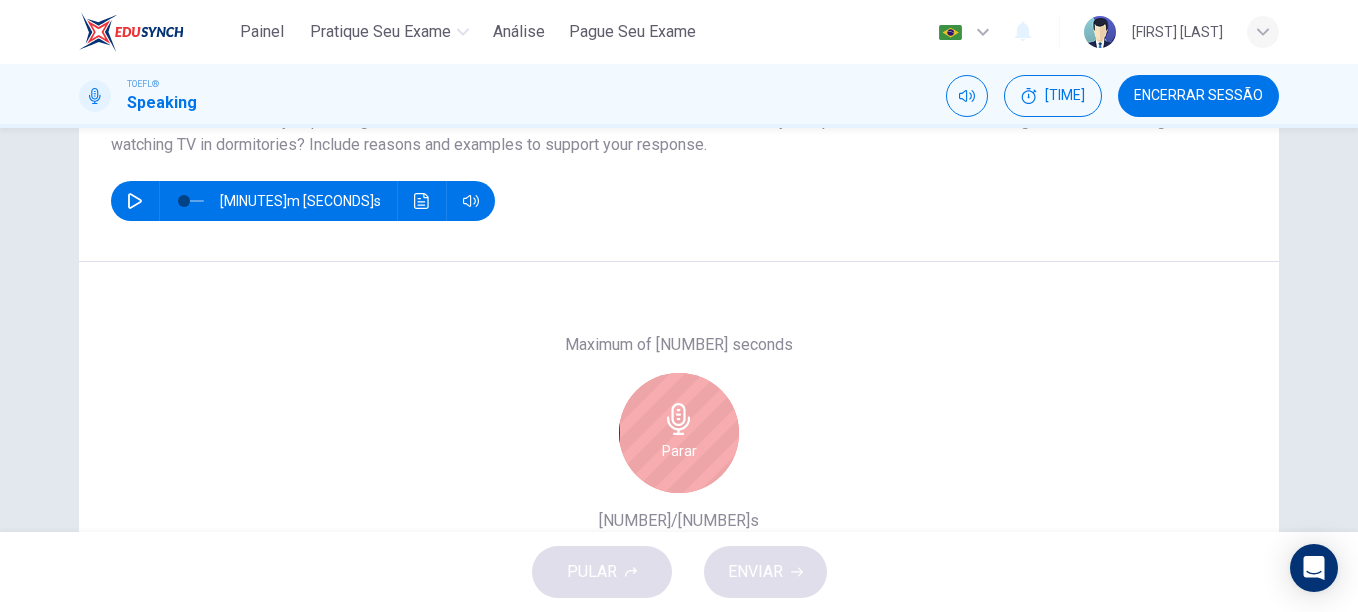 scroll, scrollTop: 257, scrollLeft: 0, axis: vertical 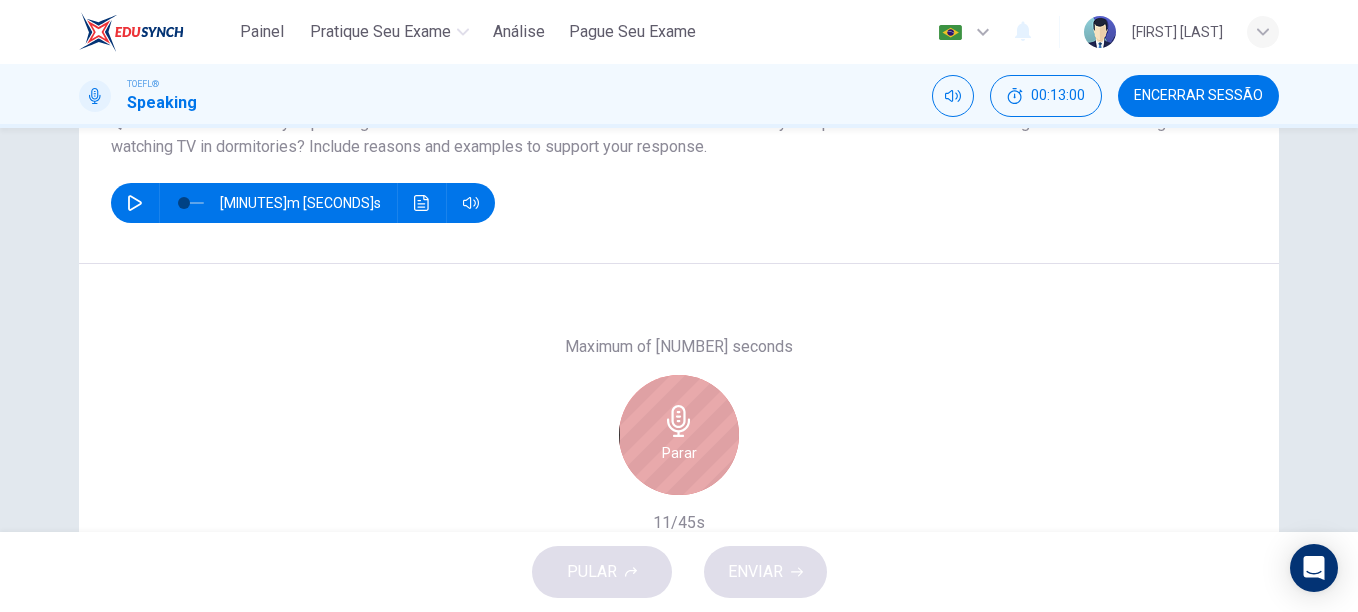 click on "Parar" at bounding box center (679, 453) 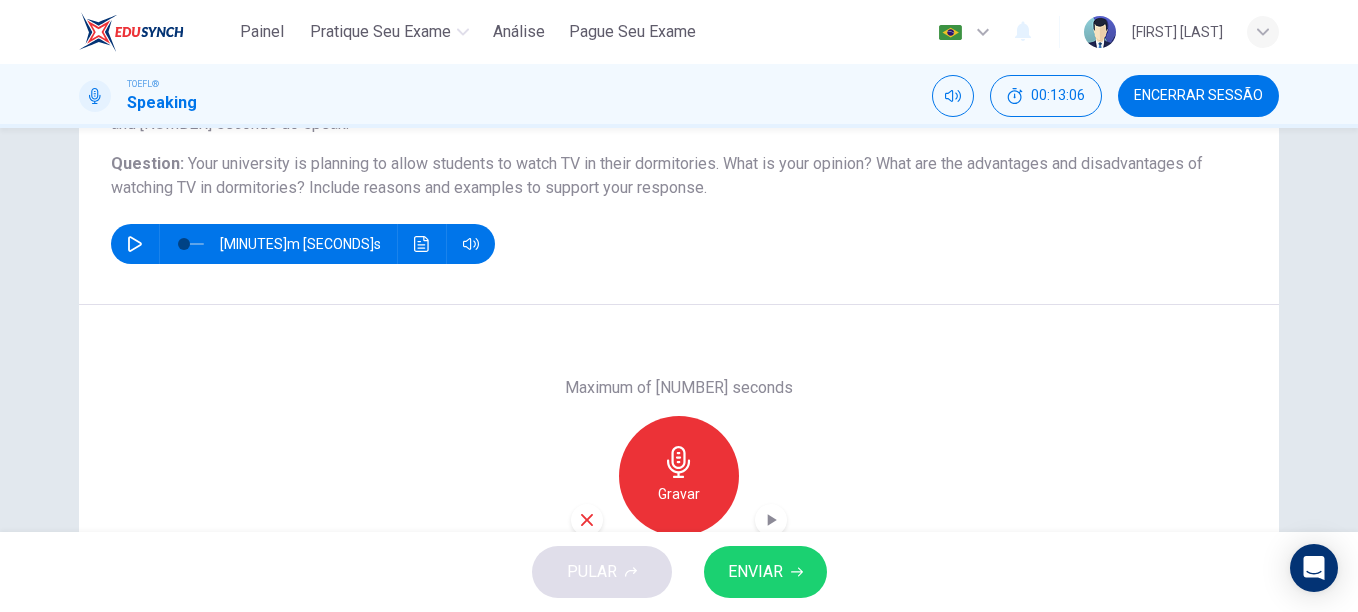 scroll, scrollTop: 209, scrollLeft: 0, axis: vertical 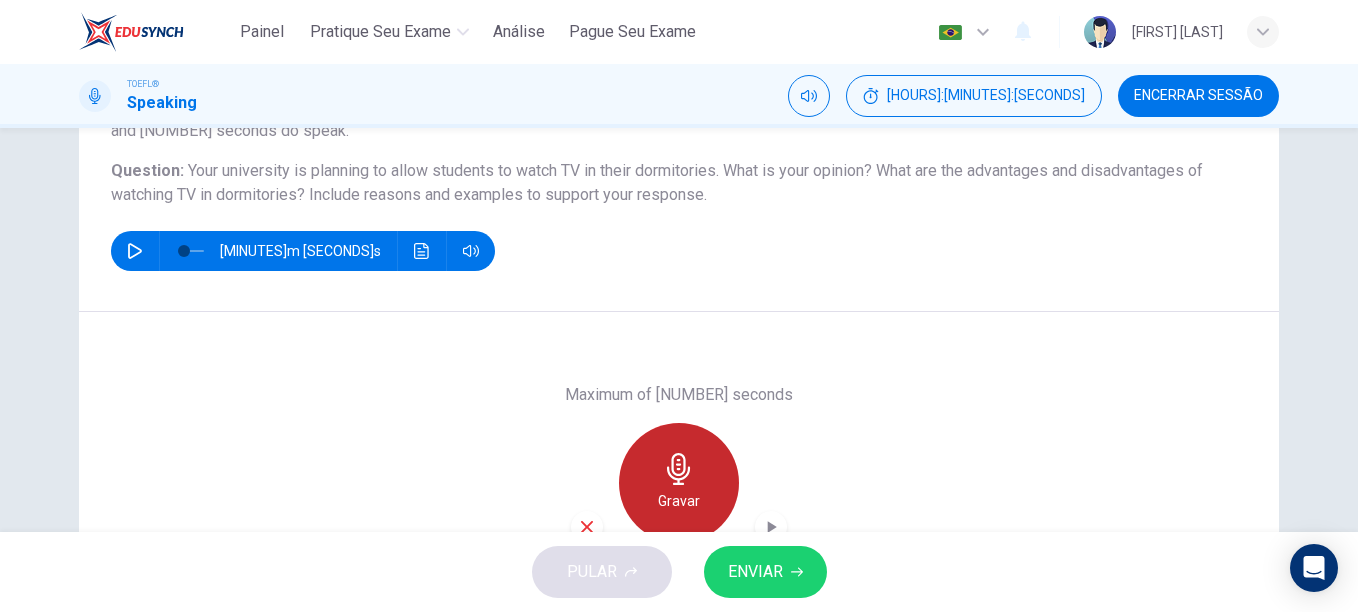 click at bounding box center [679, 469] 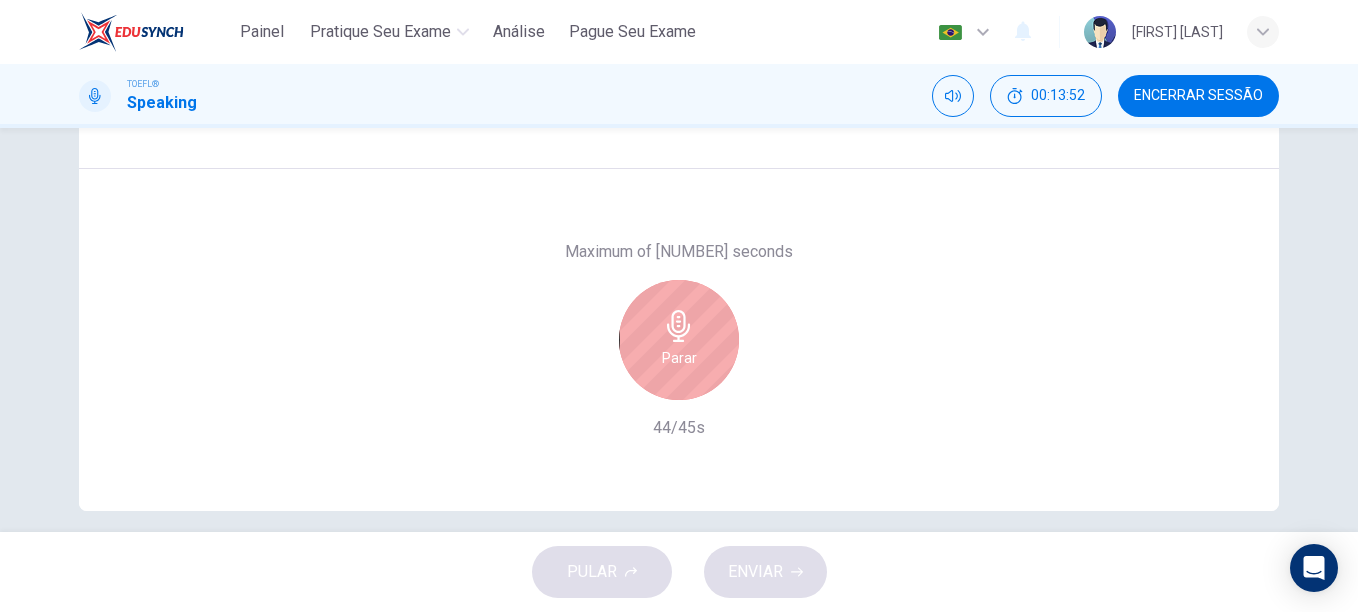 scroll, scrollTop: 371, scrollLeft: 0, axis: vertical 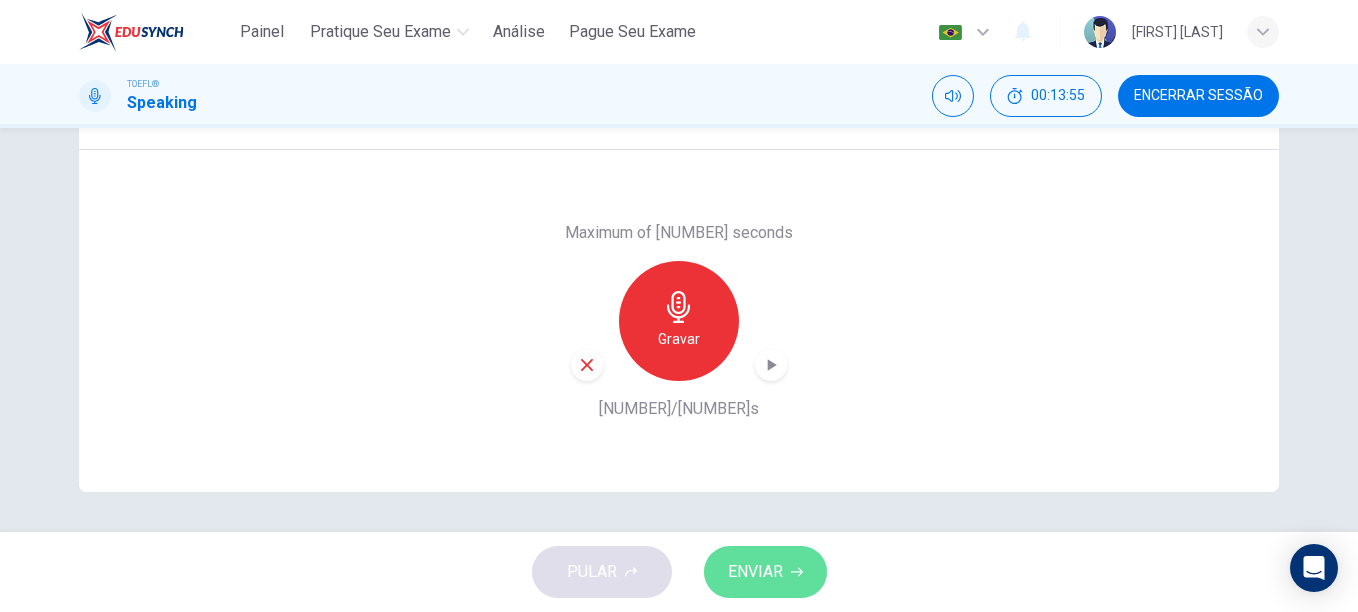 click on "ENVIAR" at bounding box center [765, 572] 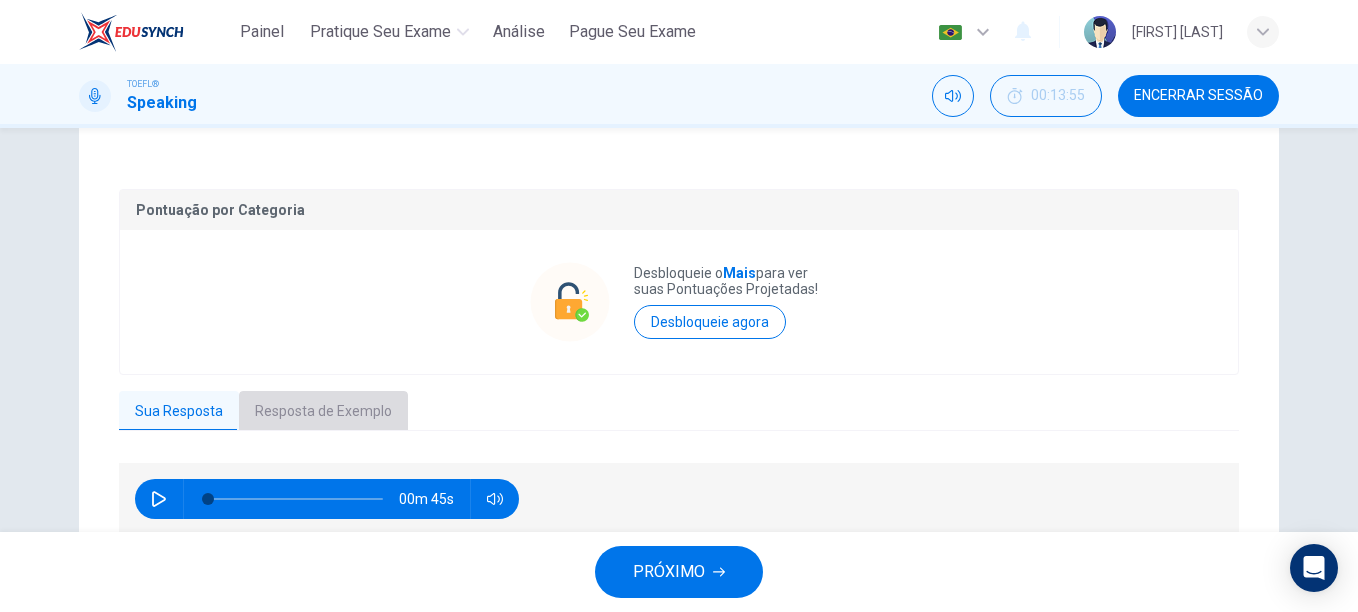 click on "Resposta de Exemplo" at bounding box center [323, 412] 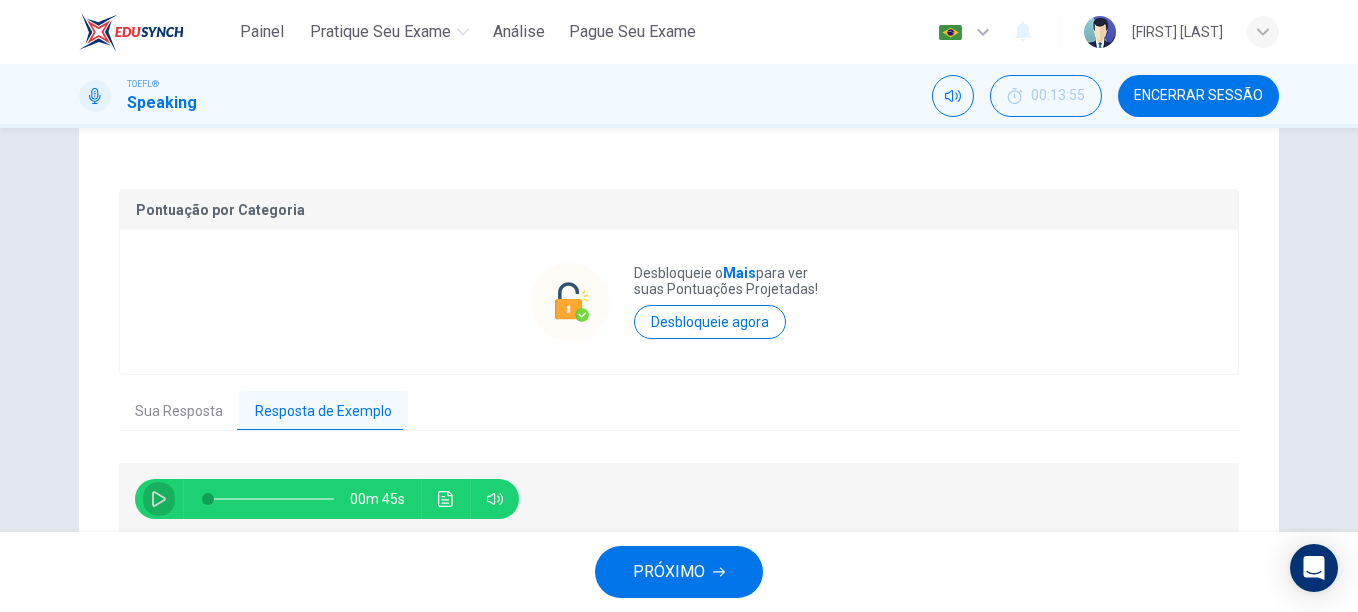 click at bounding box center (159, 499) 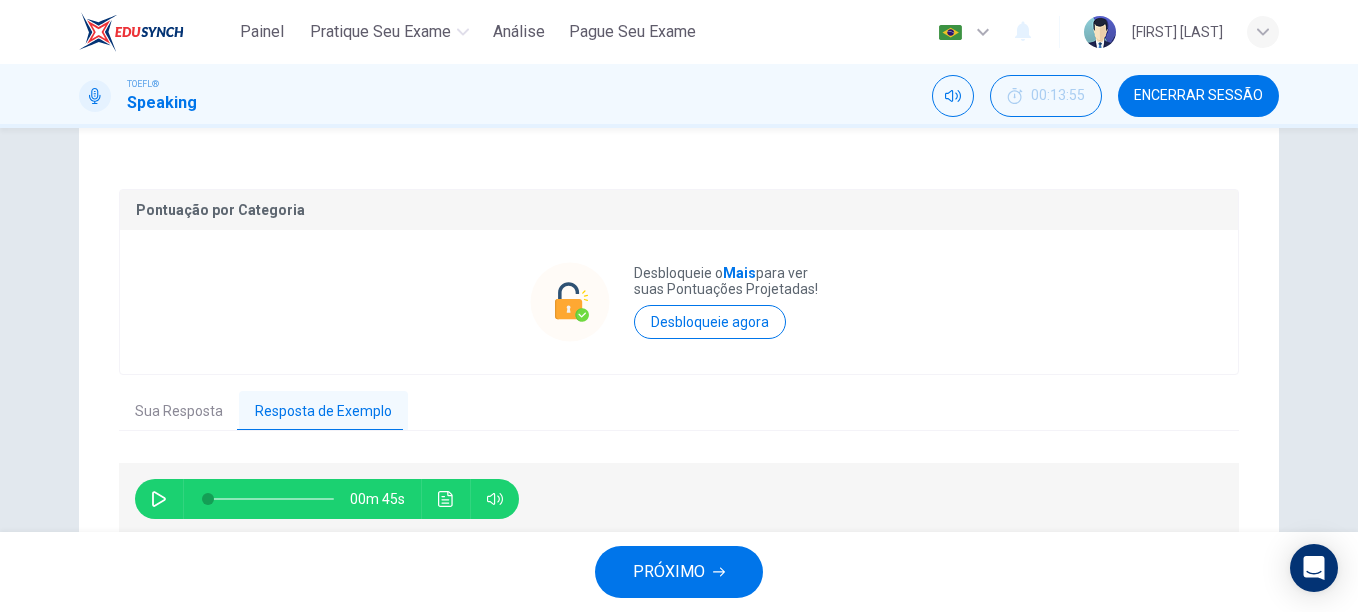 click on "PRÓXIMO" at bounding box center (679, 572) 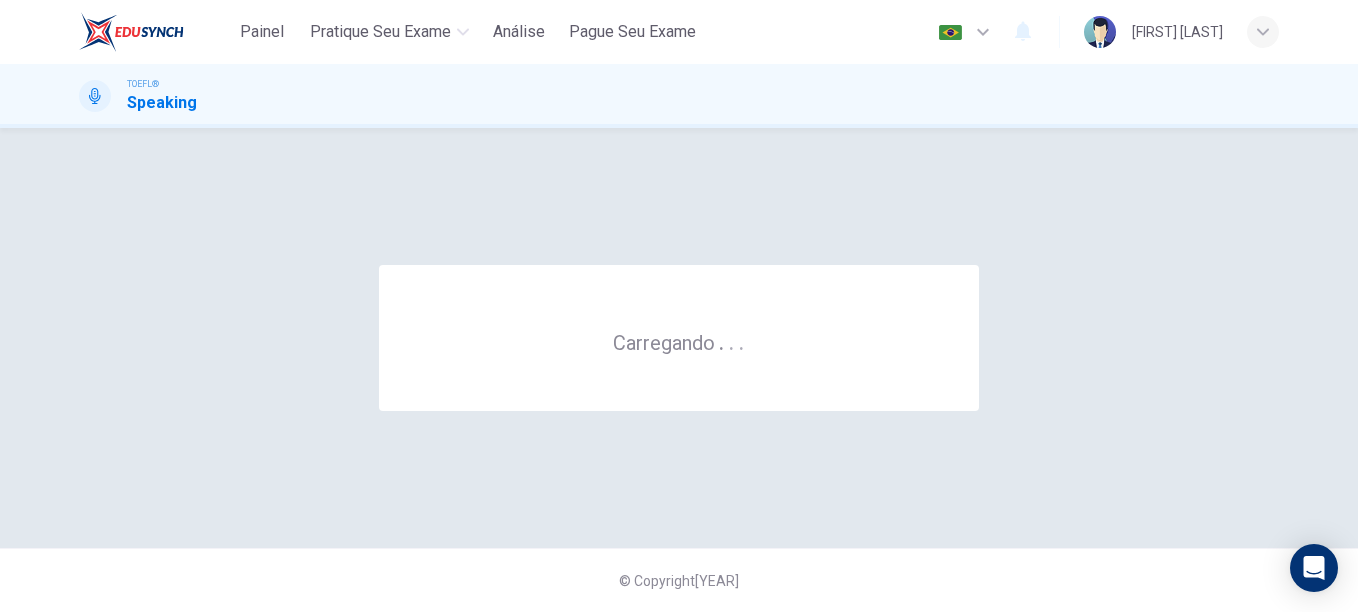 scroll, scrollTop: 0, scrollLeft: 0, axis: both 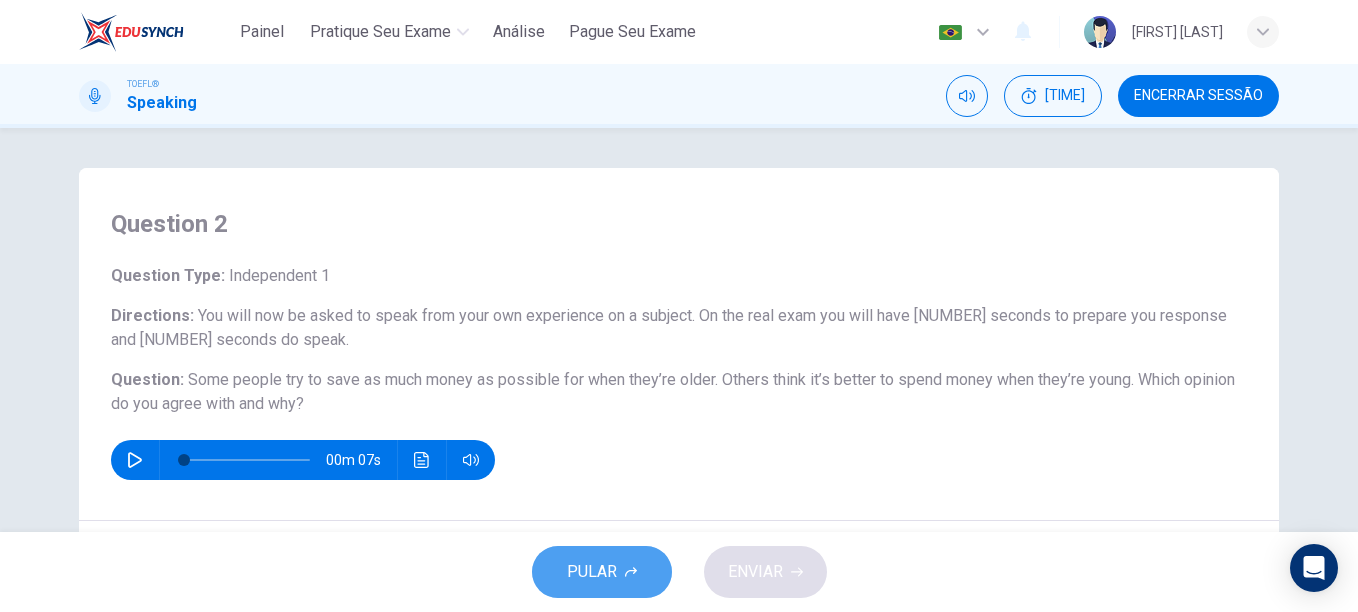 click on "PULAR" at bounding box center (602, 572) 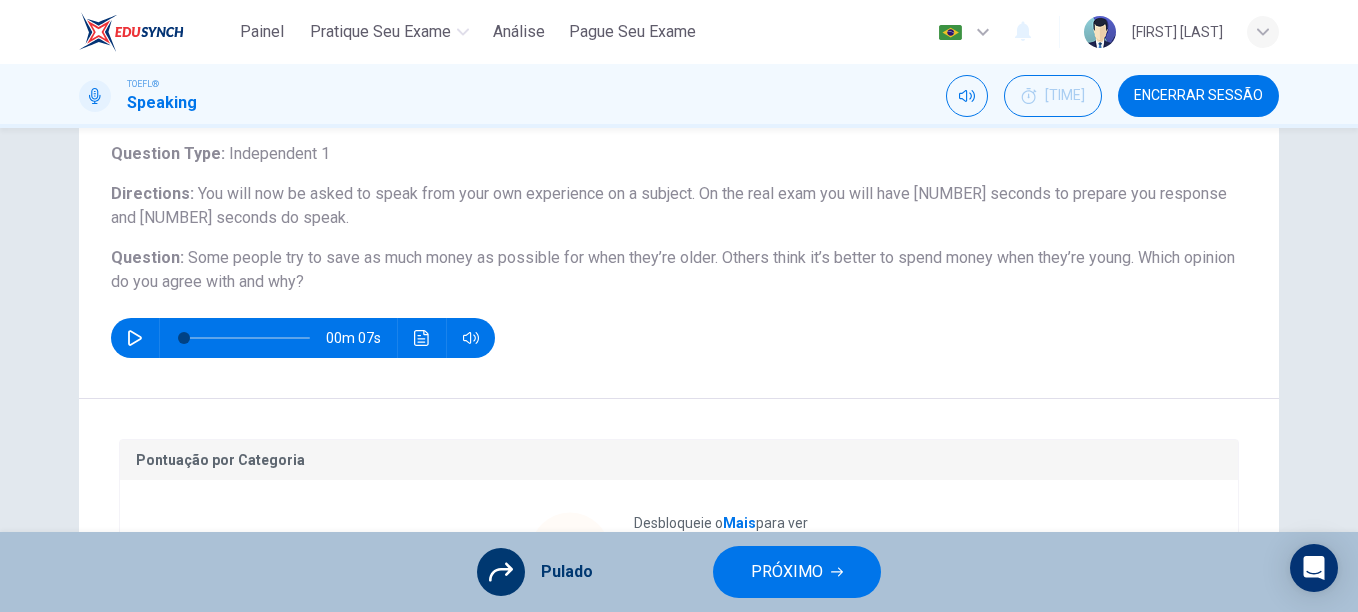 scroll, scrollTop: 458, scrollLeft: 0, axis: vertical 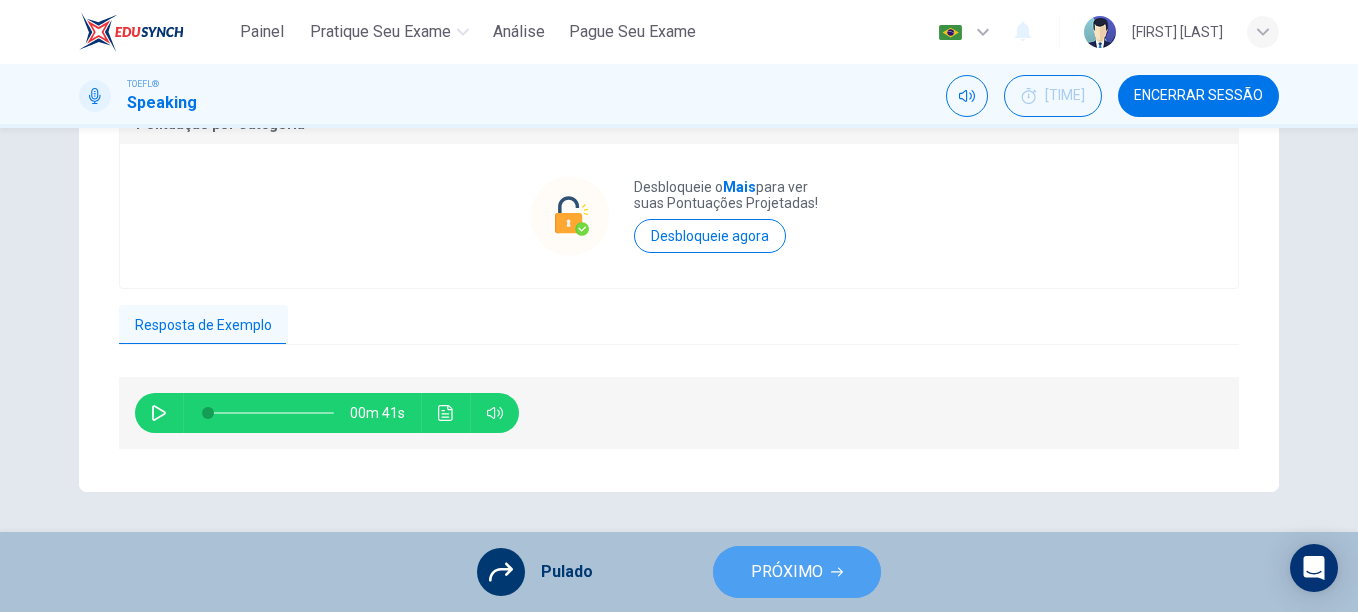 click on "PRÓXIMO" at bounding box center [787, 572] 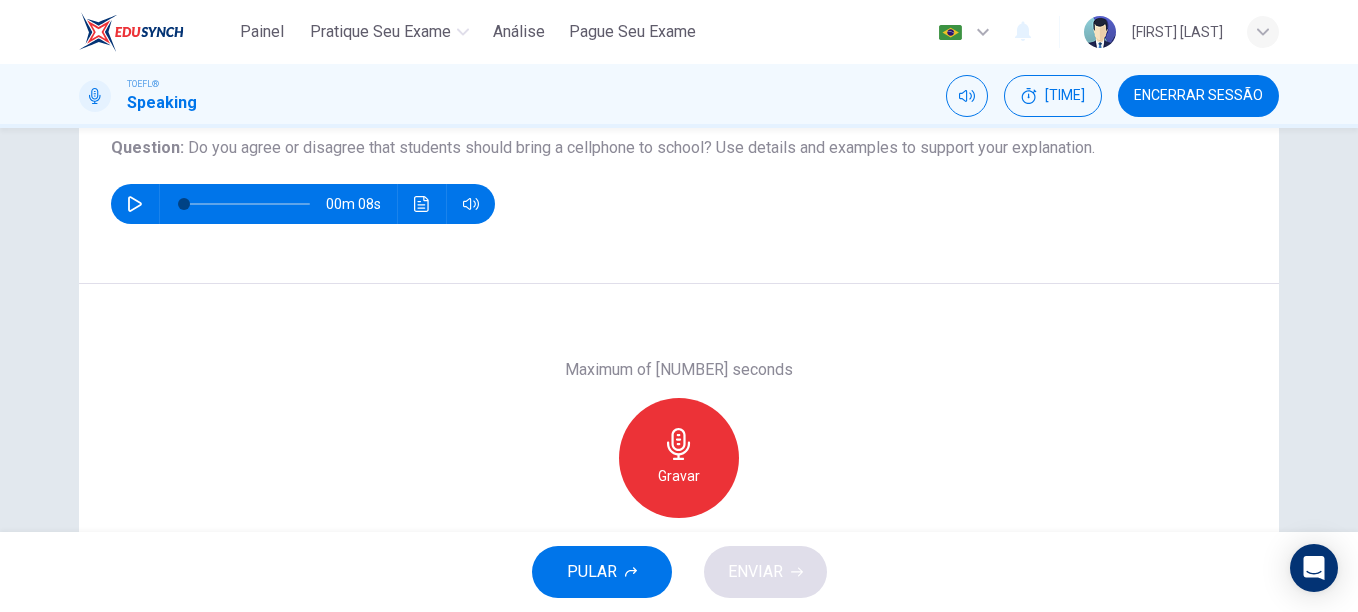 scroll, scrollTop: 226, scrollLeft: 0, axis: vertical 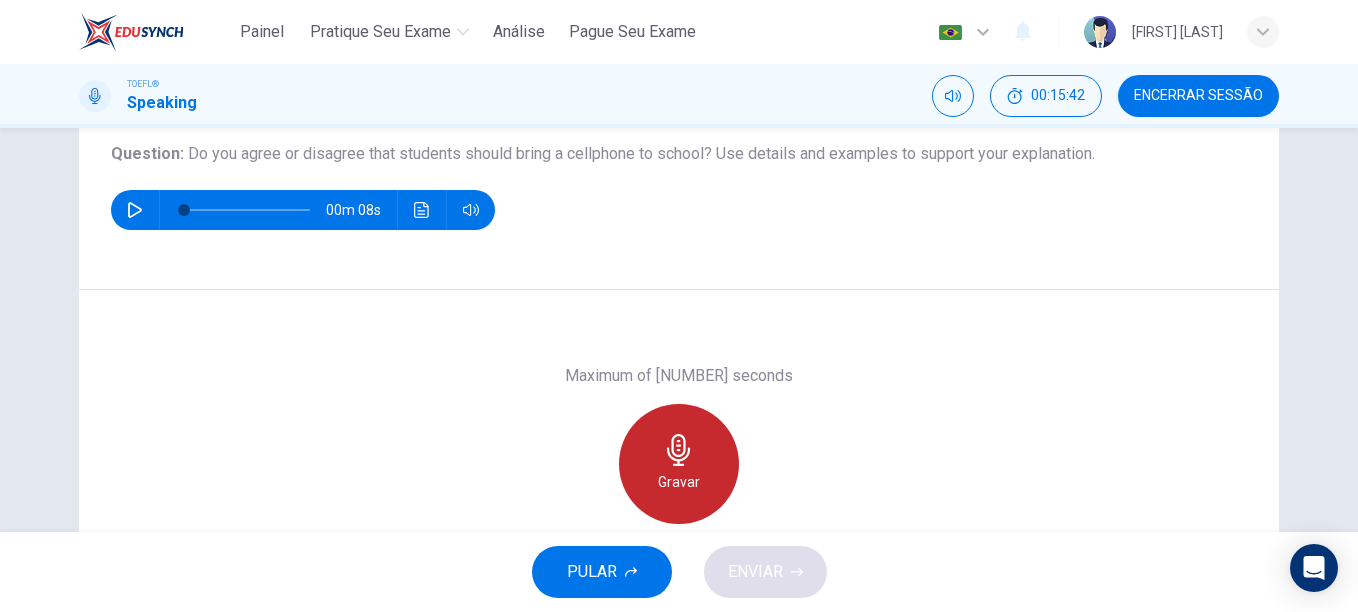 click on "Gravar" at bounding box center (679, 464) 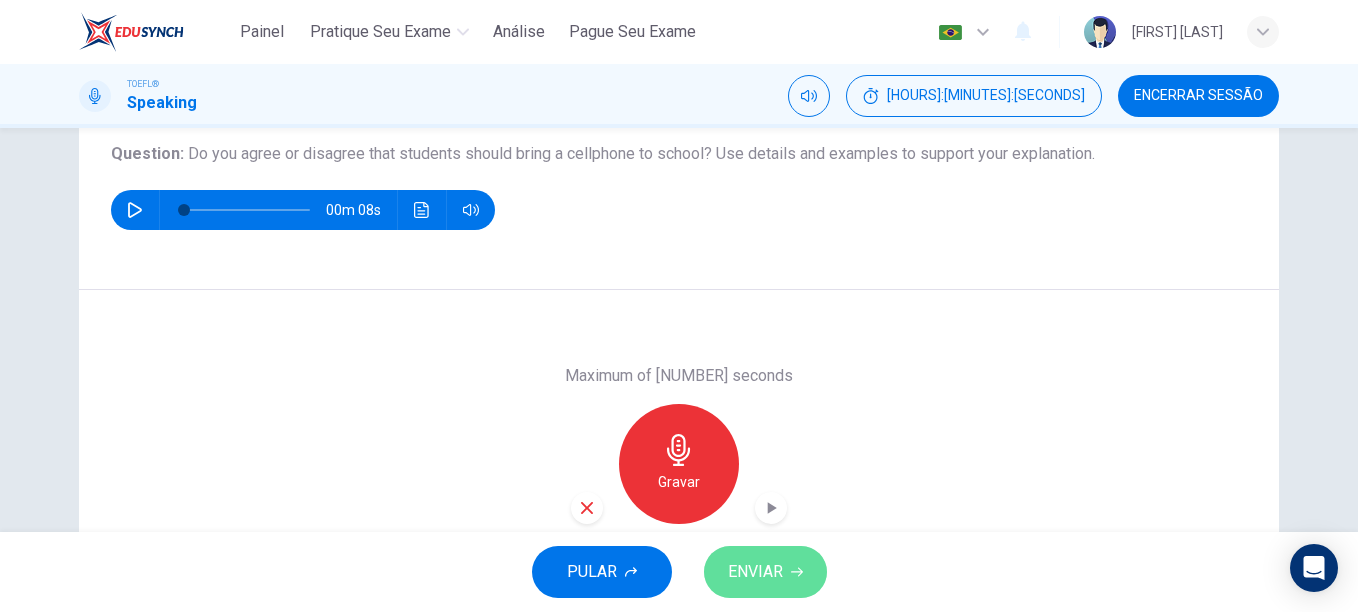 click on "ENVIAR" at bounding box center (765, 572) 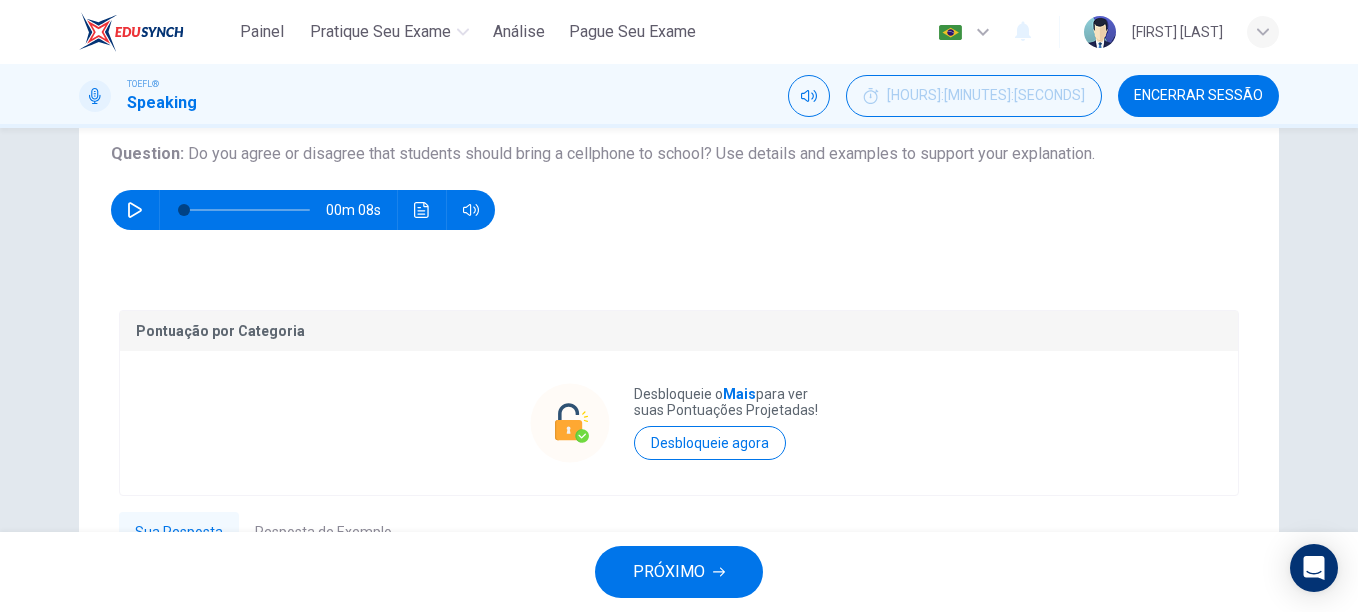 scroll, scrollTop: 433, scrollLeft: 0, axis: vertical 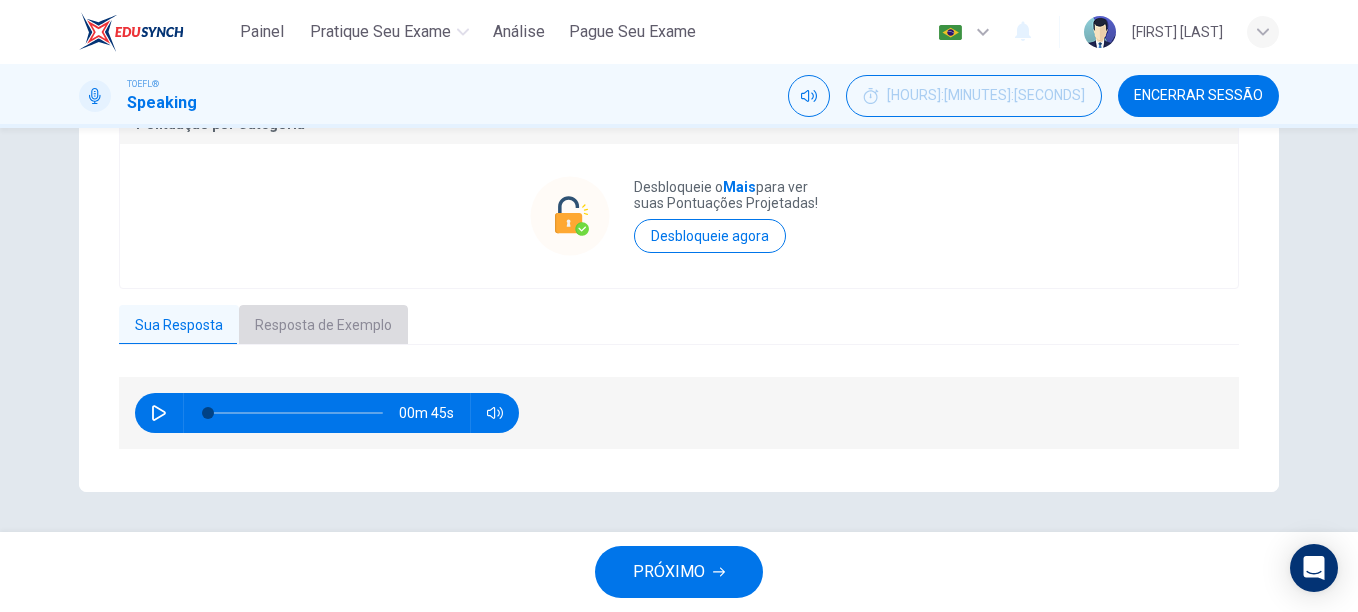 click on "Resposta de Exemplo" at bounding box center (323, 326) 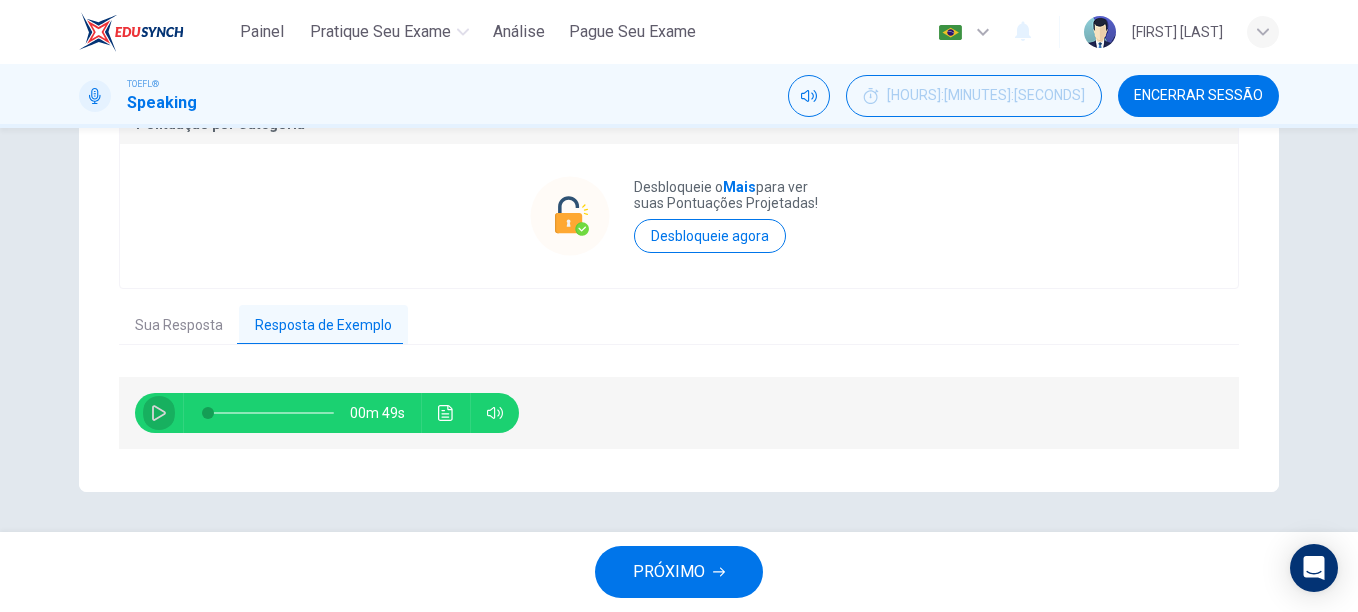 click at bounding box center [159, 413] 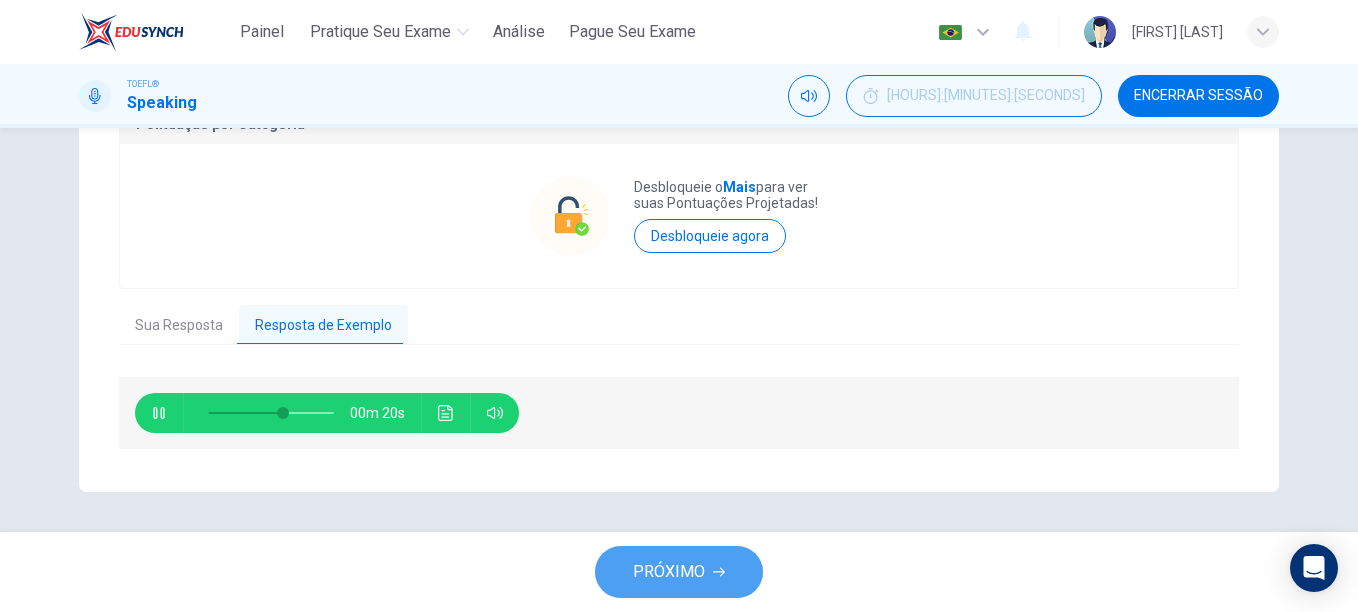 click on "PRÓXIMO" at bounding box center (669, 572) 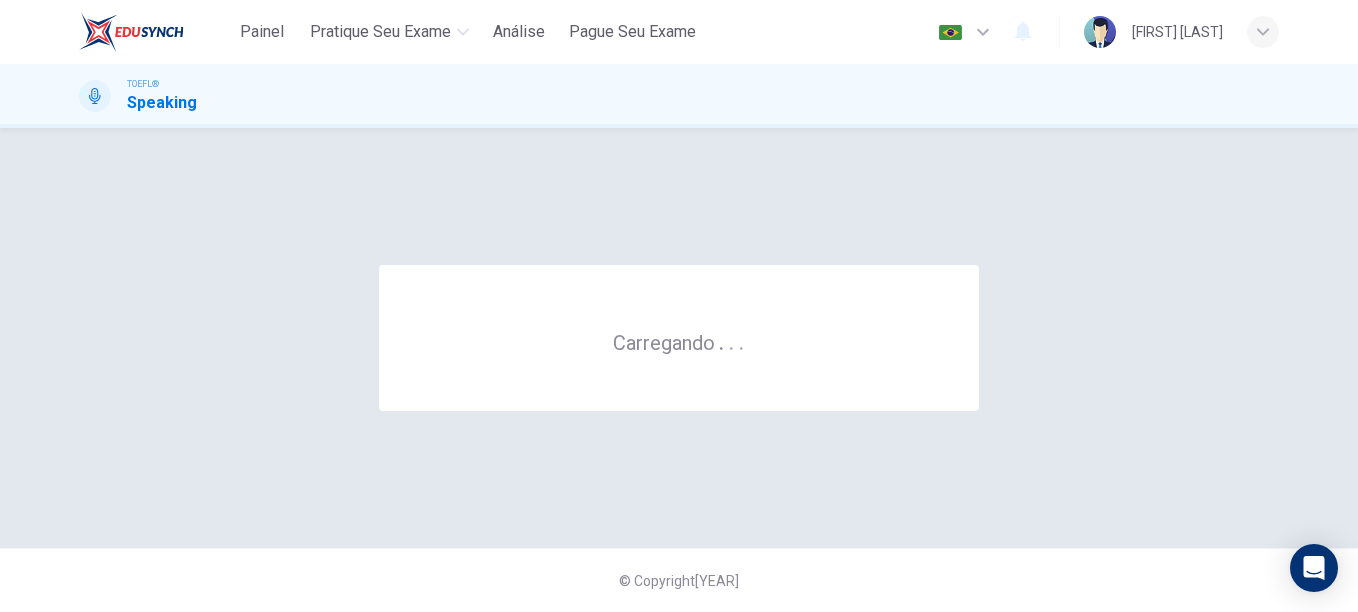 scroll, scrollTop: 0, scrollLeft: 0, axis: both 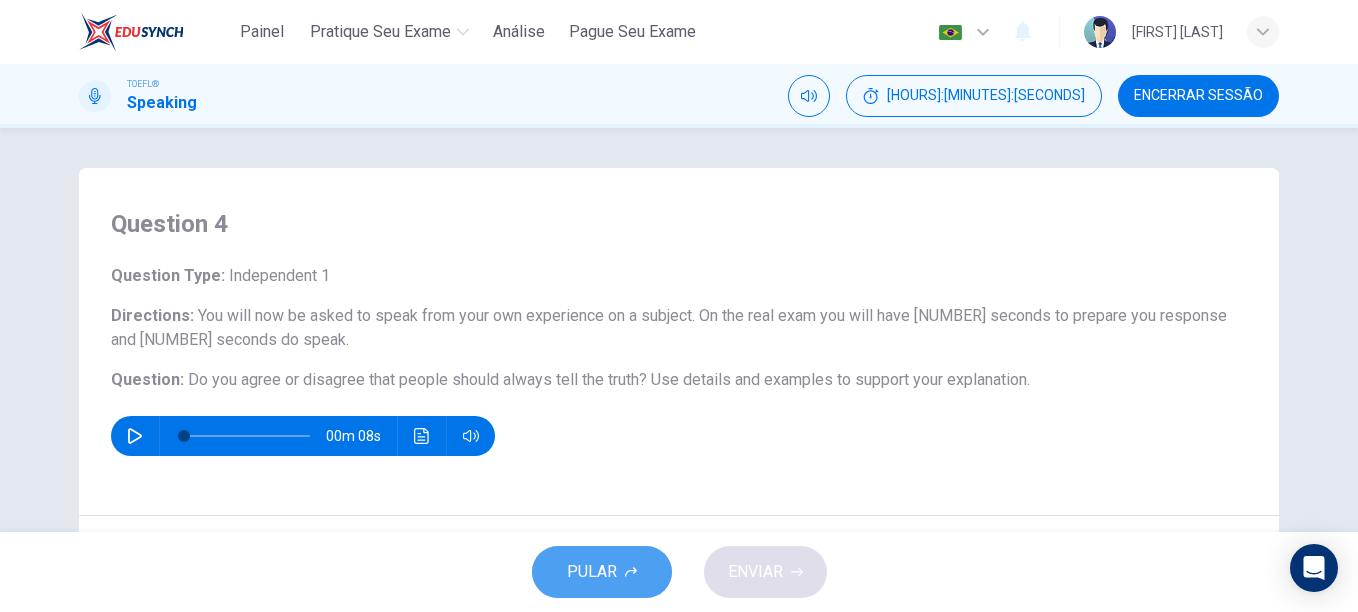 click on "PULAR" at bounding box center (602, 572) 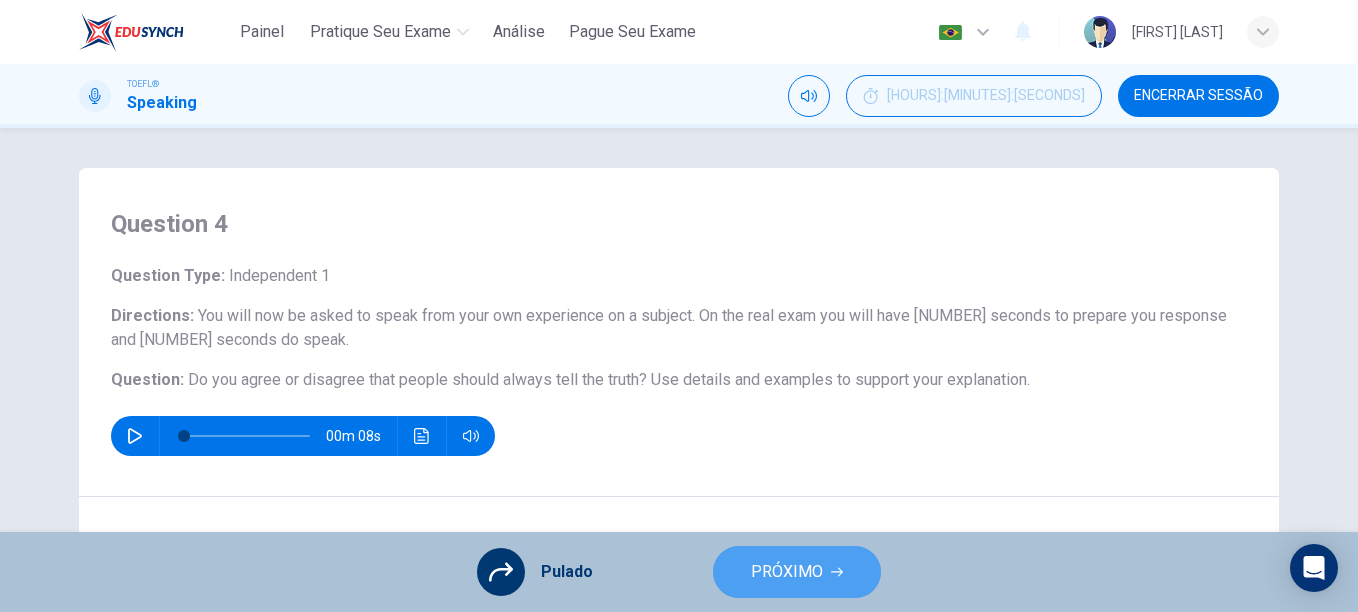 click on "PRÓXIMO" at bounding box center [797, 572] 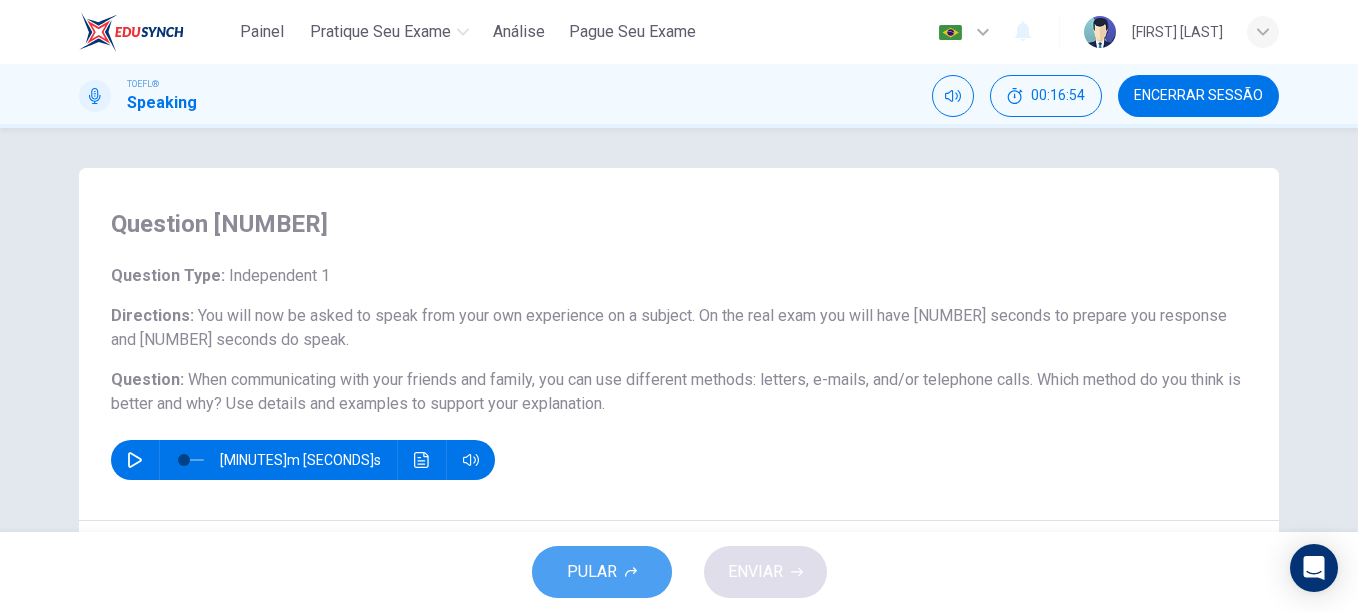 click on "PULAR" at bounding box center (592, 572) 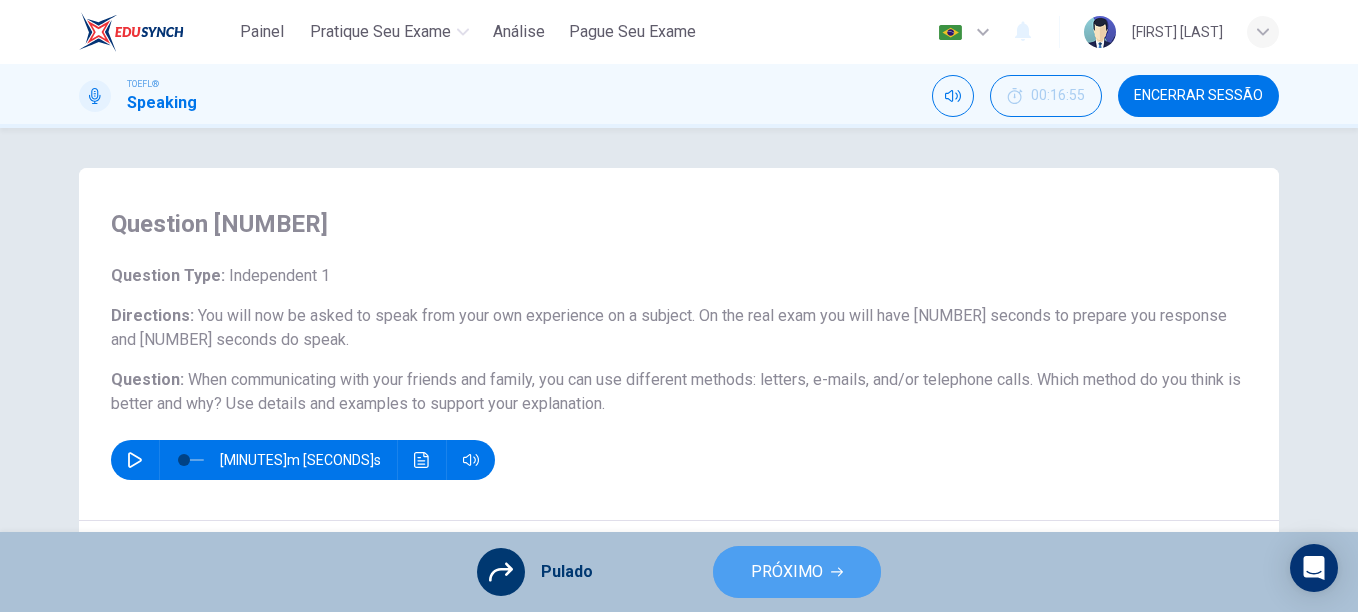 click on "PRÓXIMO" at bounding box center (797, 572) 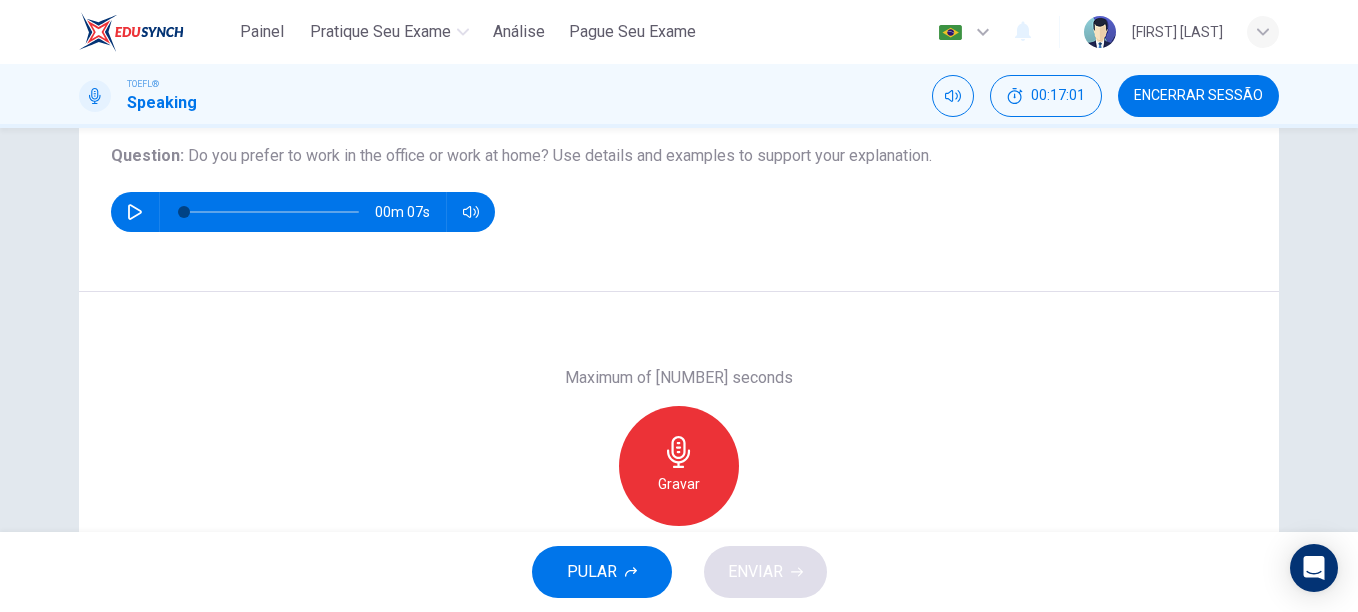 scroll, scrollTop: 222, scrollLeft: 0, axis: vertical 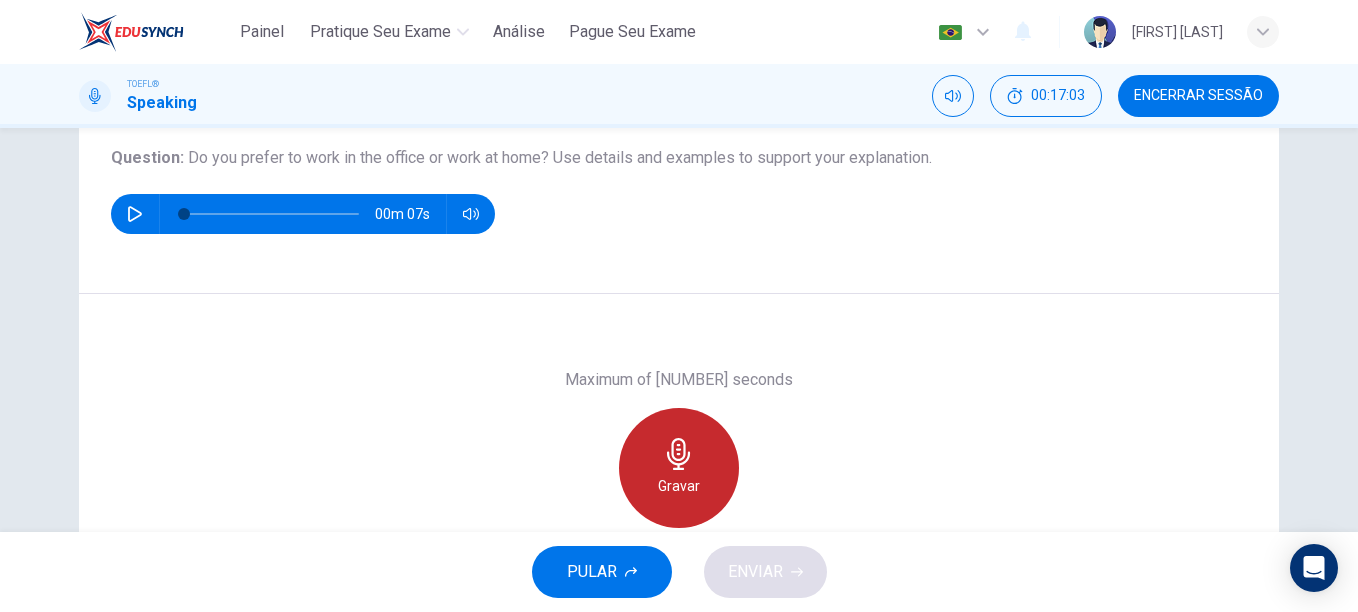 click on "Gravar" at bounding box center (679, 486) 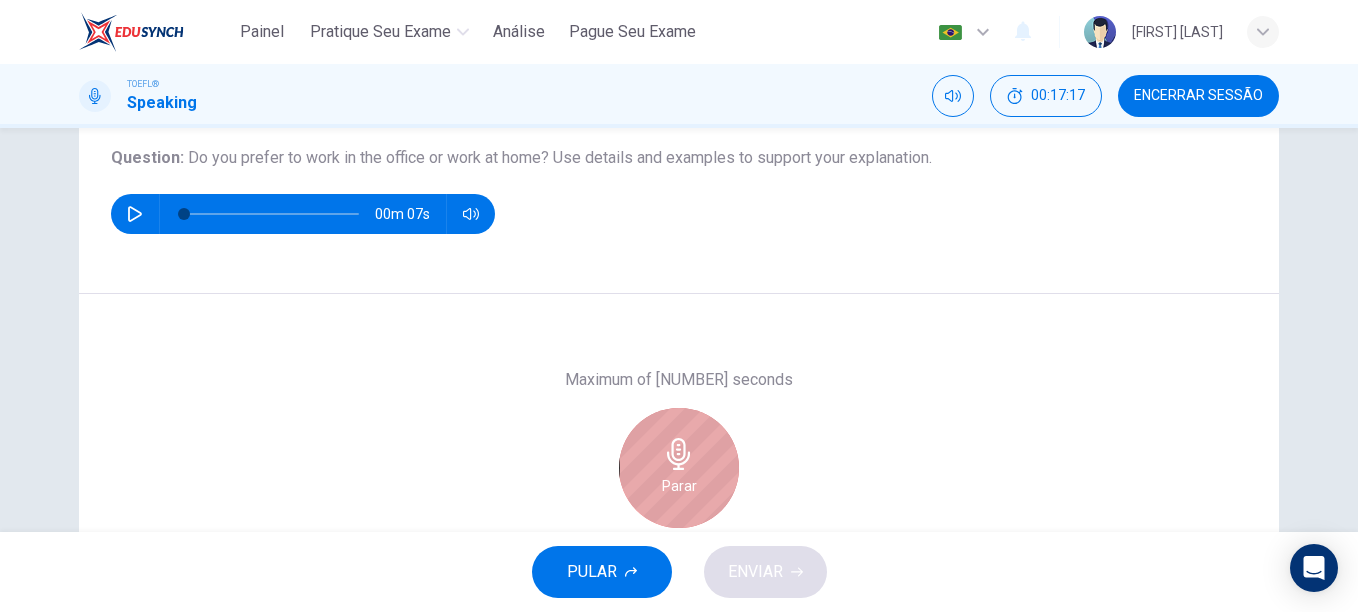 click on "Parar" at bounding box center (679, 486) 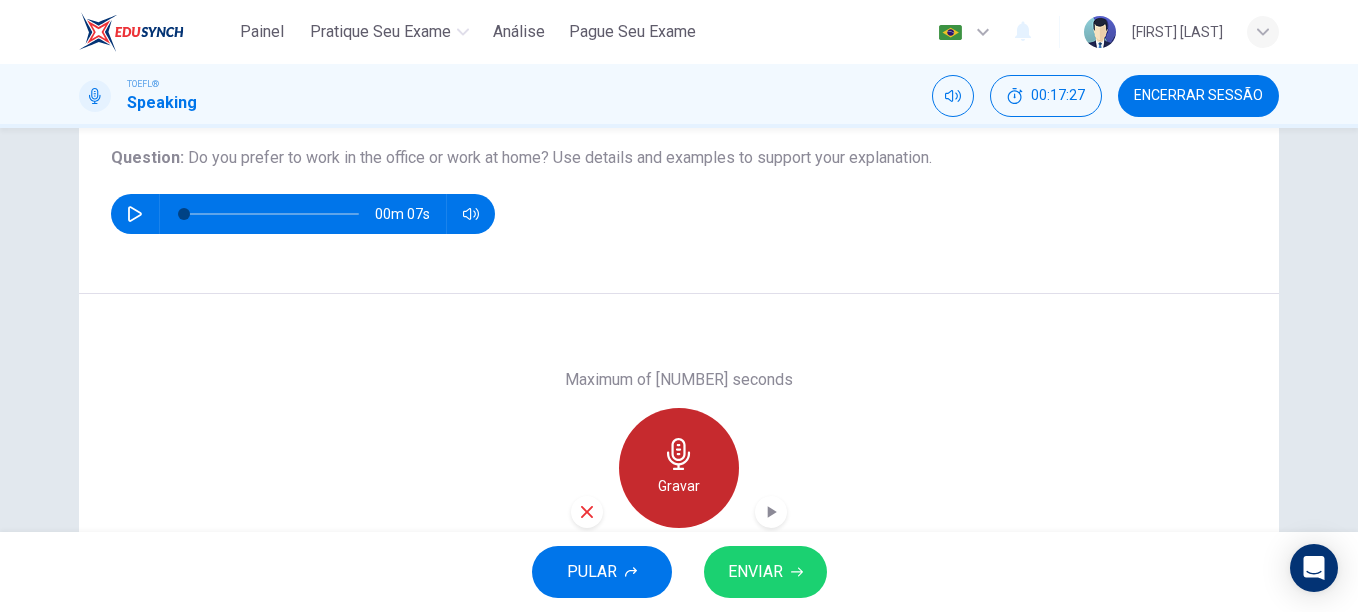 click on "Gravar" at bounding box center [679, 468] 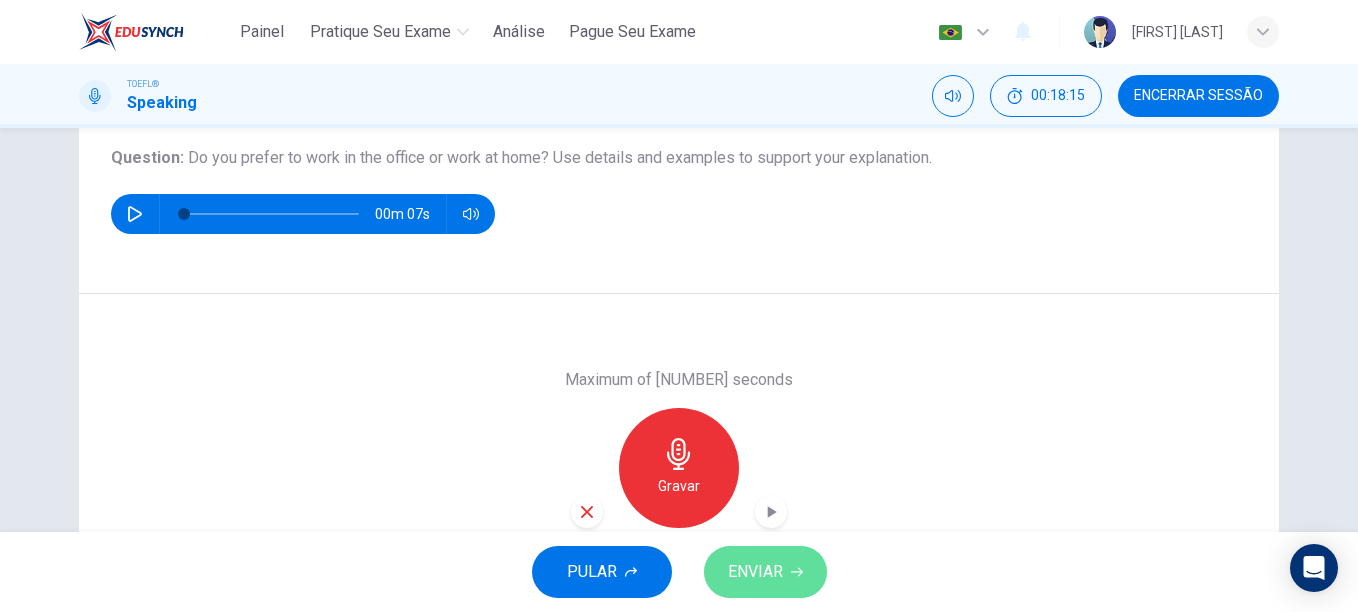 click on "ENVIAR" at bounding box center [765, 572] 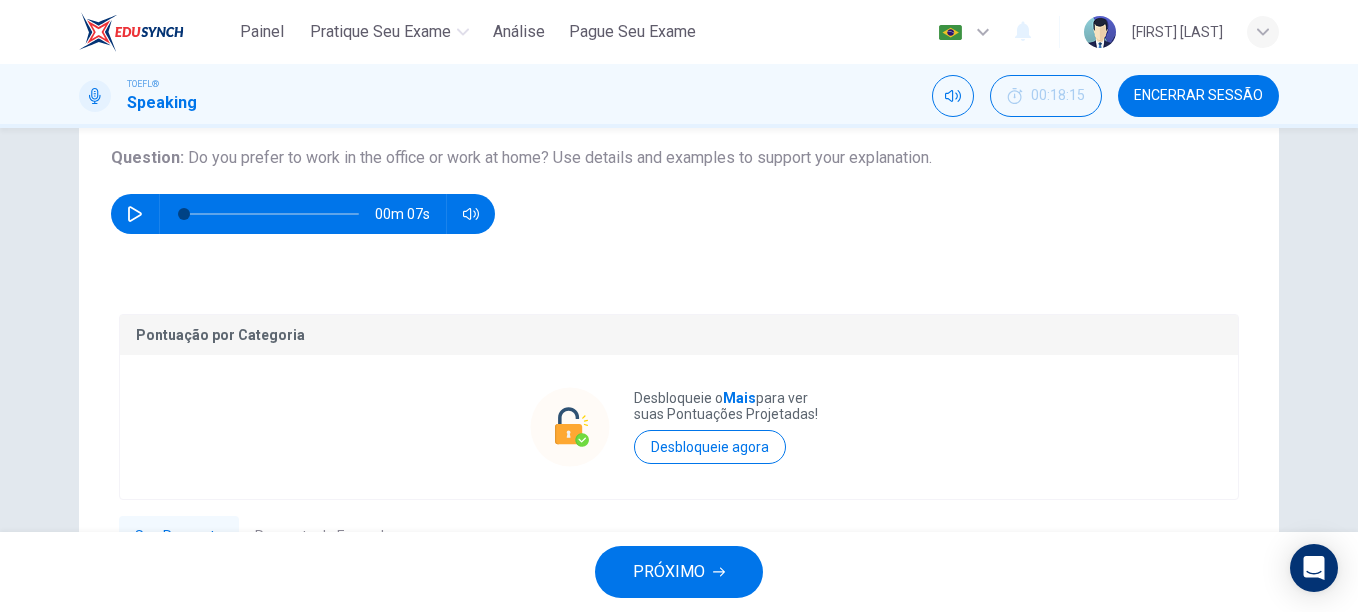 click at bounding box center (719, 572) 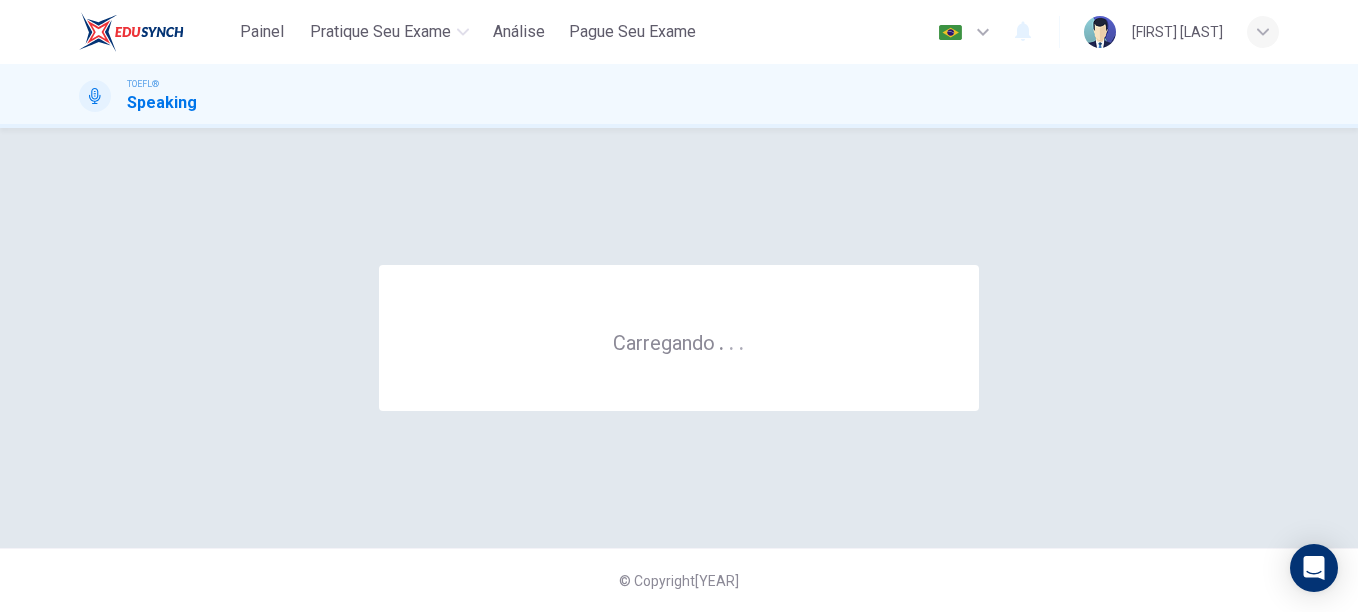 scroll, scrollTop: 0, scrollLeft: 0, axis: both 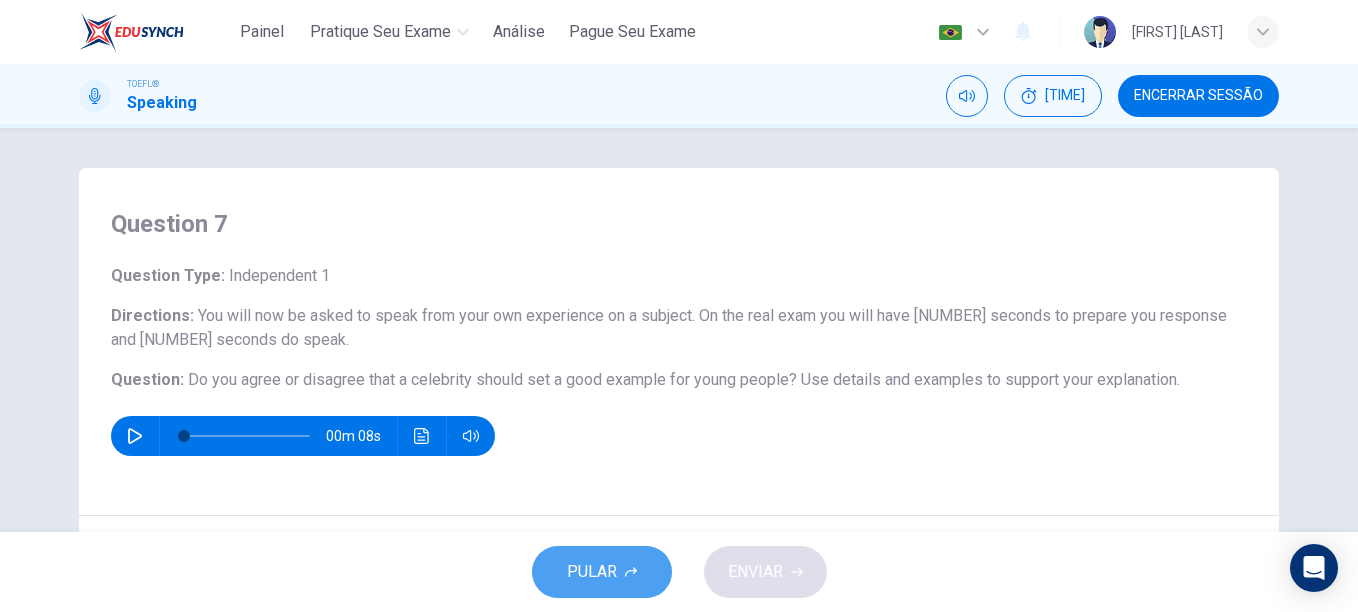 click on "PULAR" at bounding box center [602, 572] 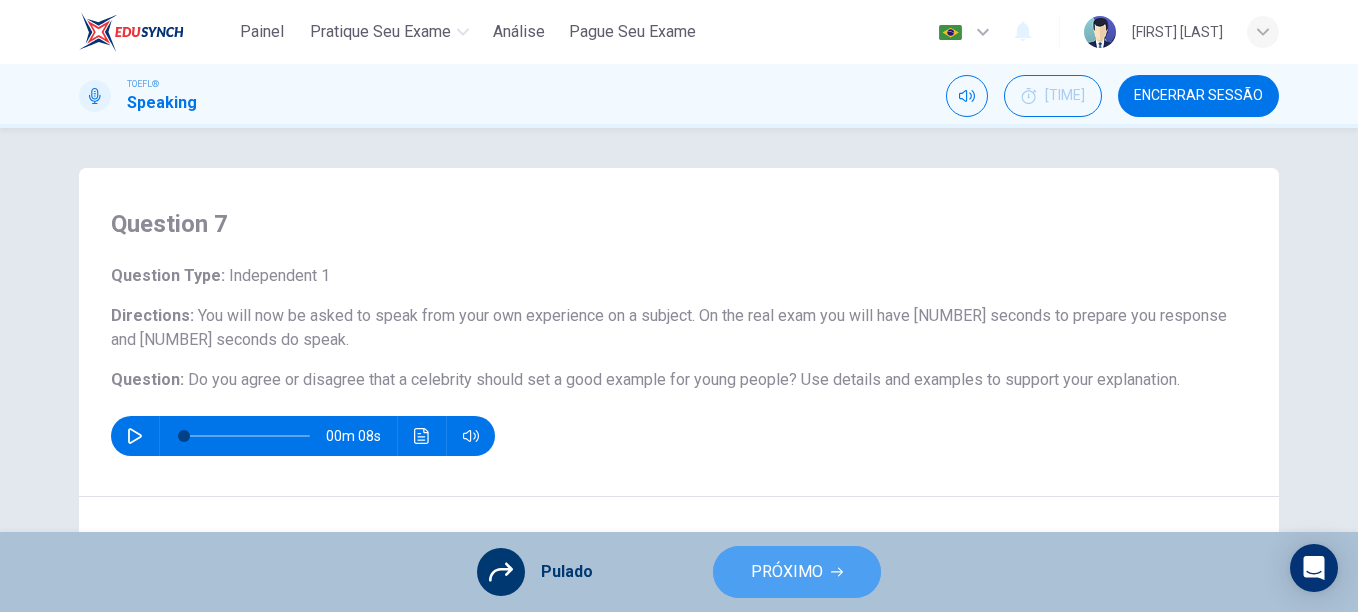 click on "PRÓXIMO" at bounding box center [797, 572] 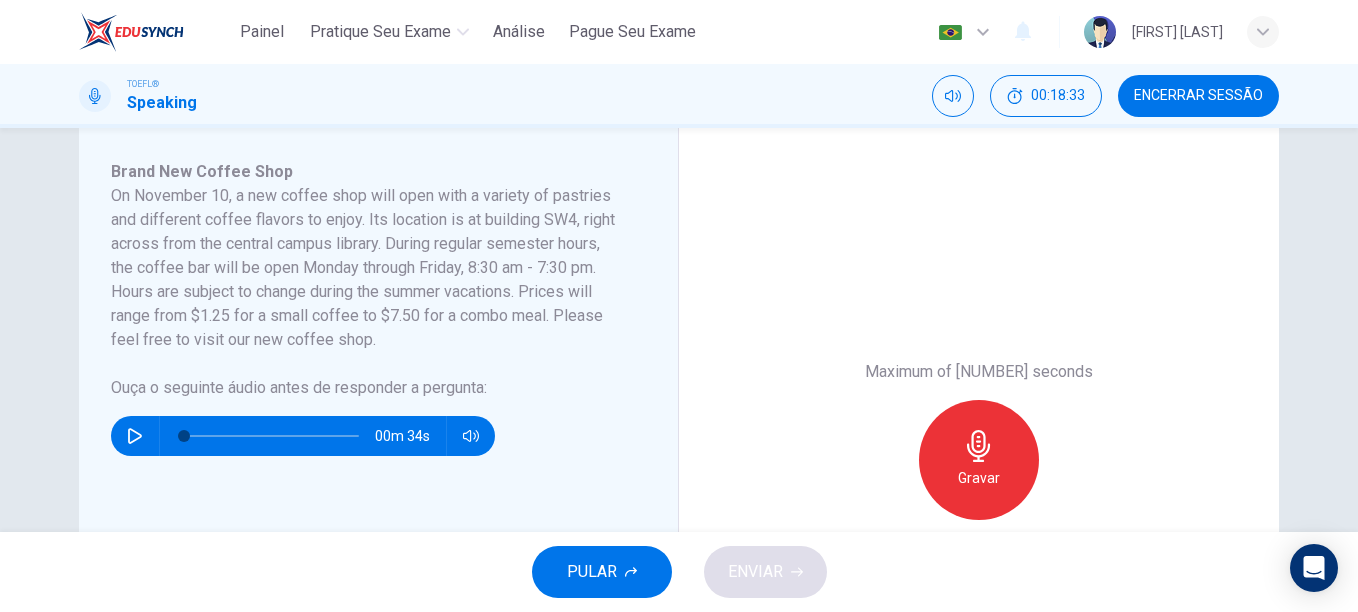 scroll, scrollTop: 325, scrollLeft: 0, axis: vertical 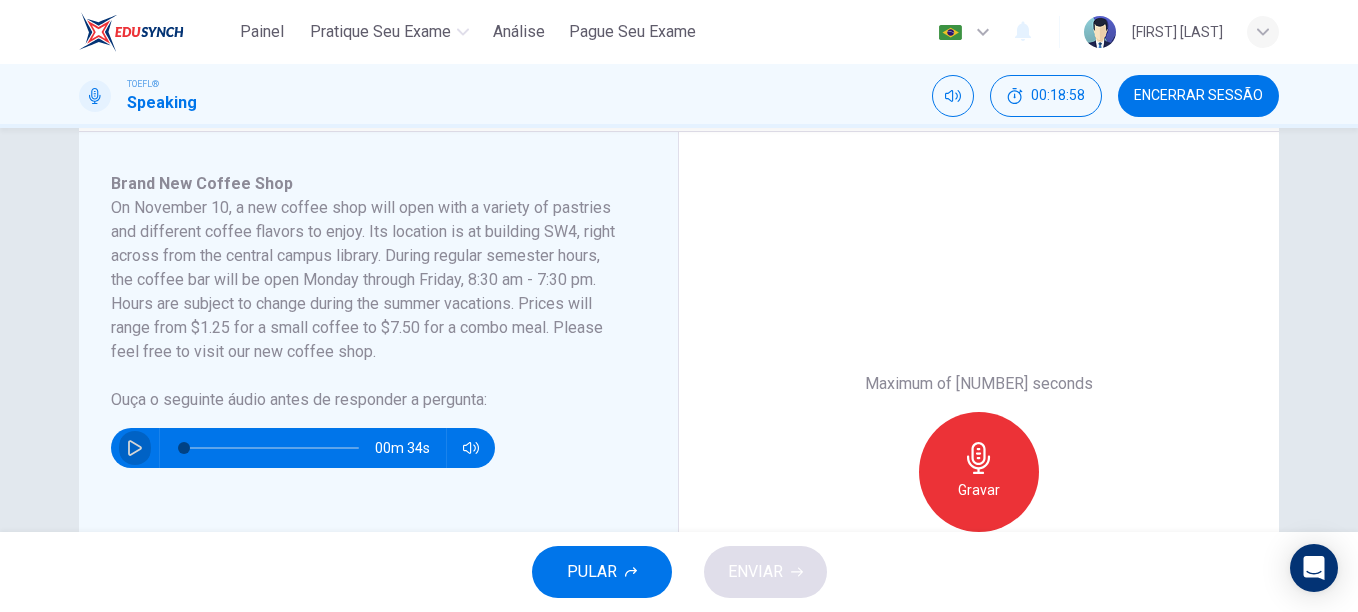 click at bounding box center [135, 448] 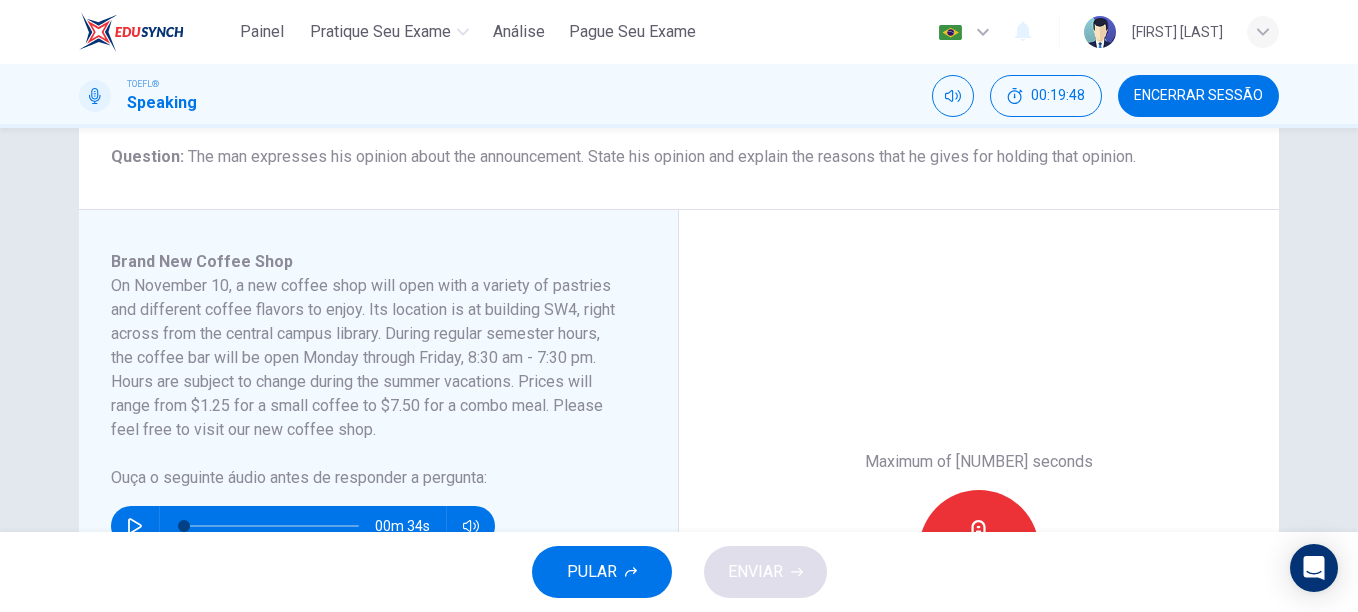 scroll, scrollTop: 250, scrollLeft: 0, axis: vertical 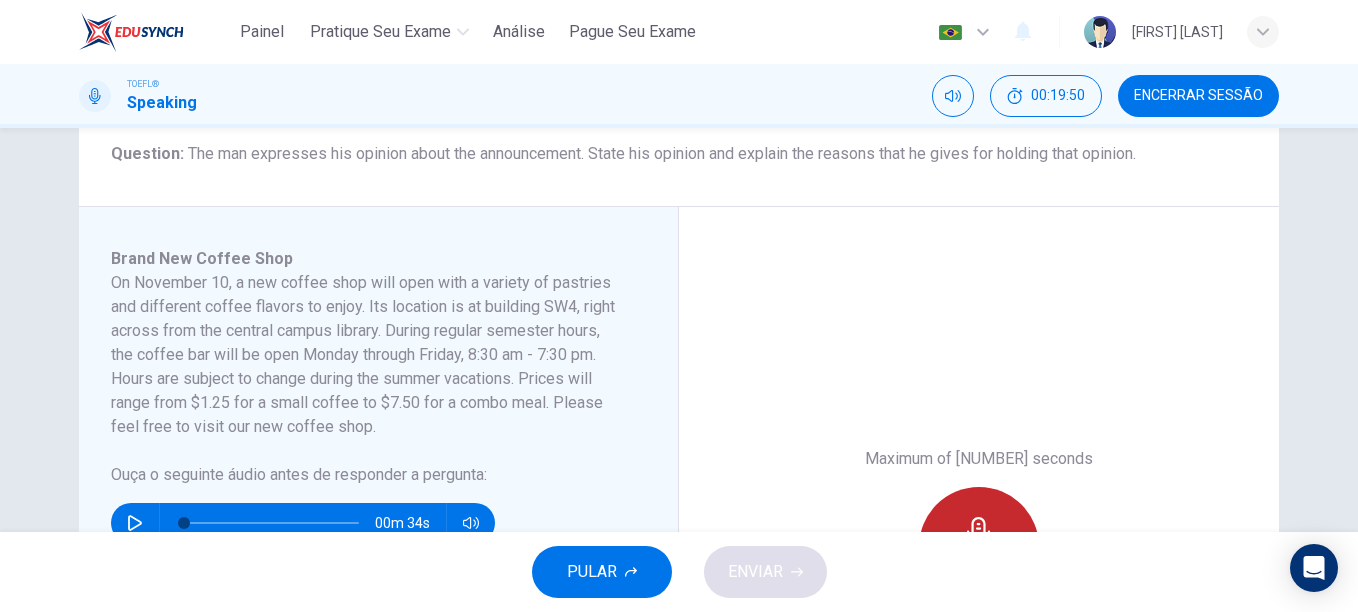 click on "Gravar" at bounding box center (979, 547) 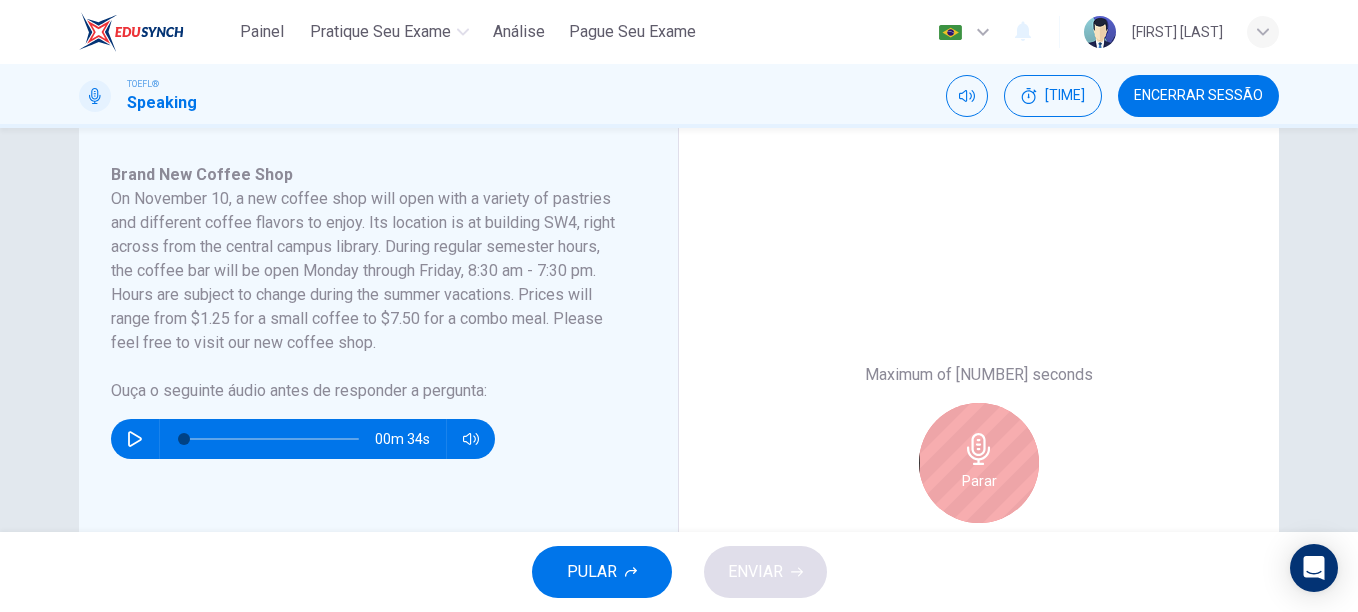 scroll, scrollTop: 328, scrollLeft: 0, axis: vertical 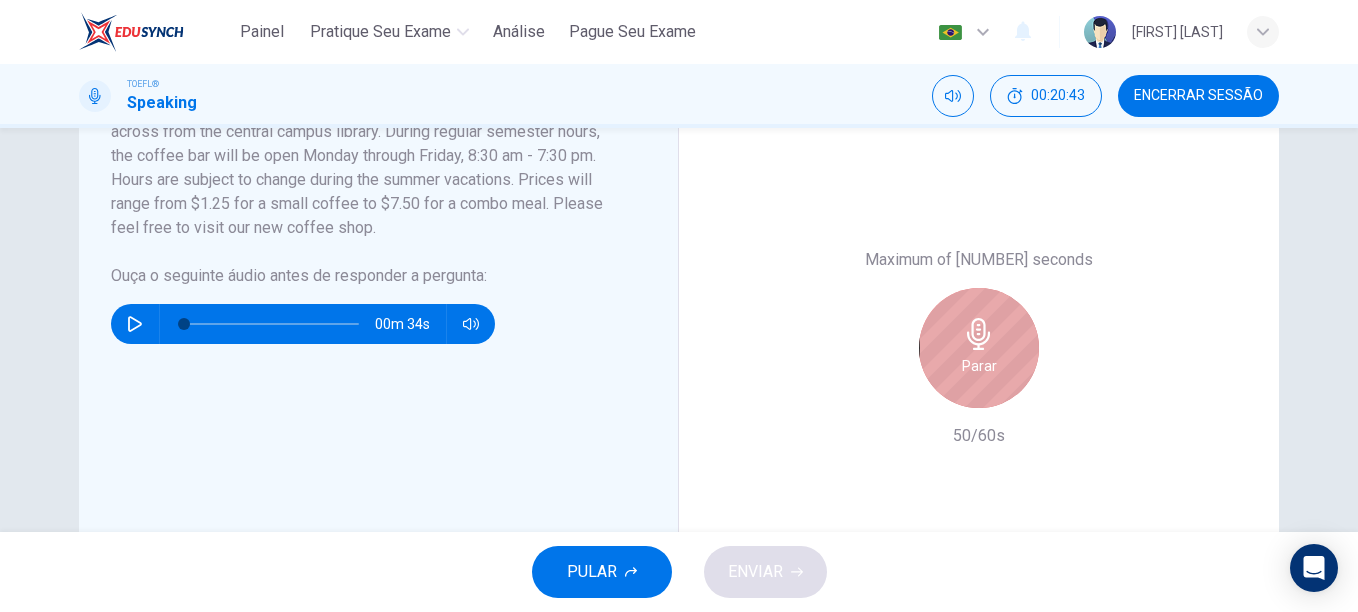 click on "Parar" at bounding box center [979, 348] 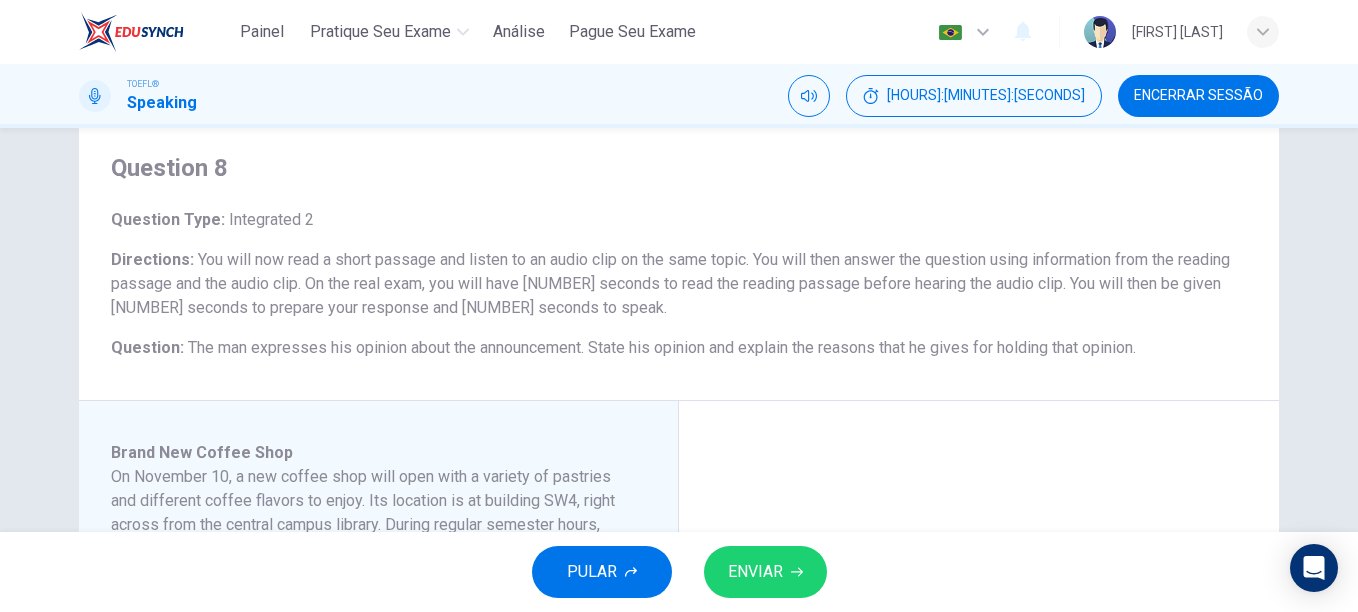 scroll, scrollTop: 48, scrollLeft: 0, axis: vertical 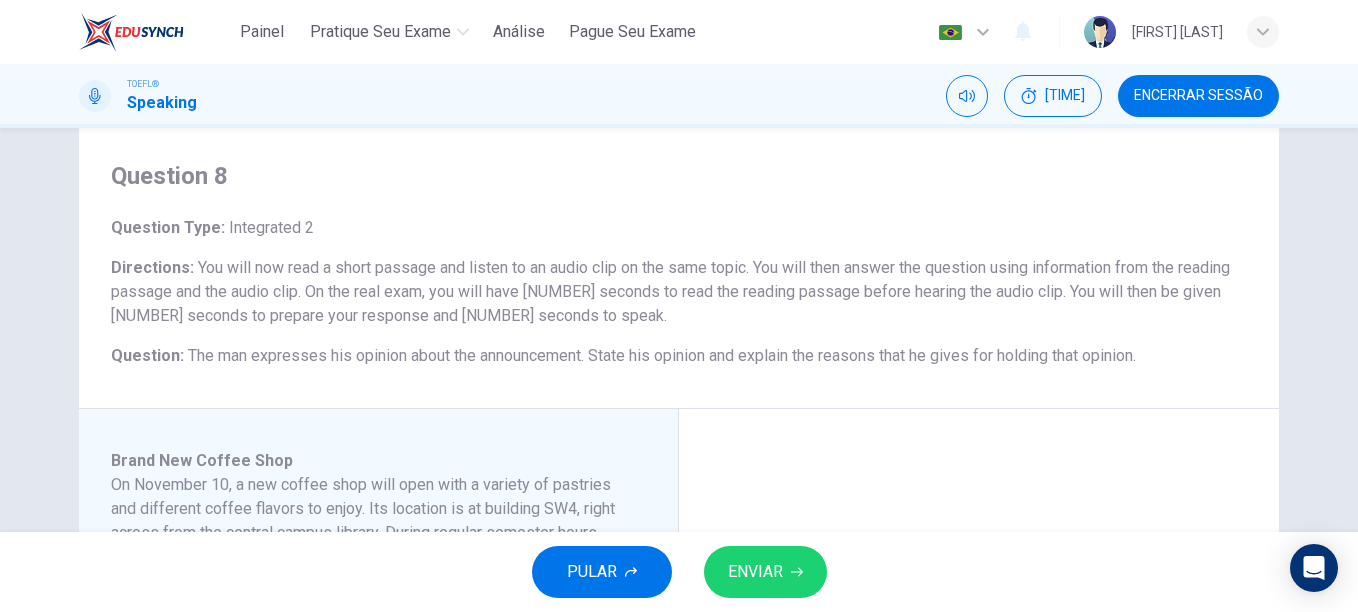 drag, startPoint x: 106, startPoint y: 265, endPoint x: 327, endPoint y: 309, distance: 225.33752 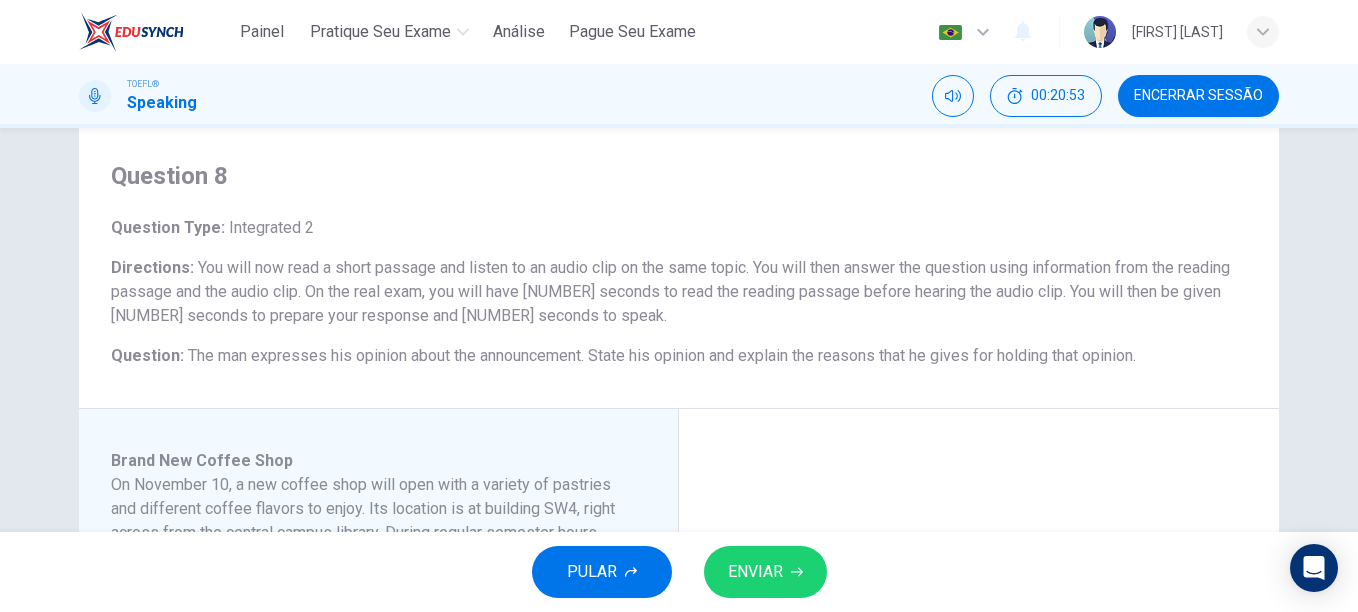 drag, startPoint x: 1146, startPoint y: 362, endPoint x: 301, endPoint y: 333, distance: 845.4975 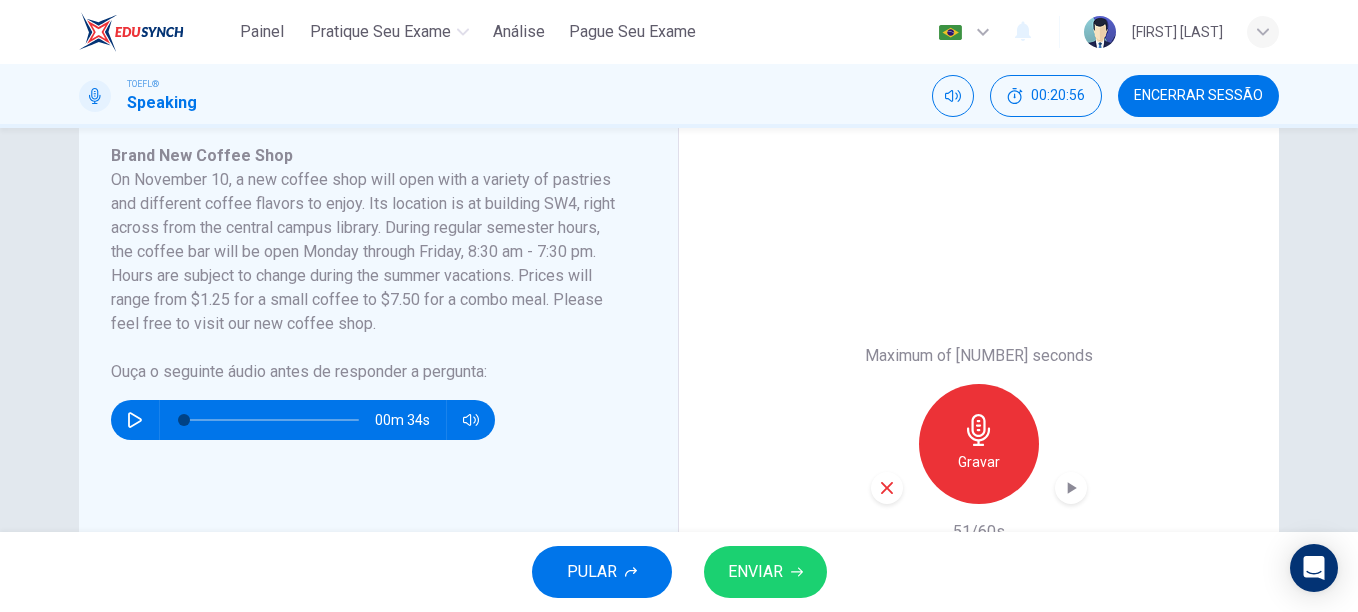 scroll, scrollTop: 345, scrollLeft: 0, axis: vertical 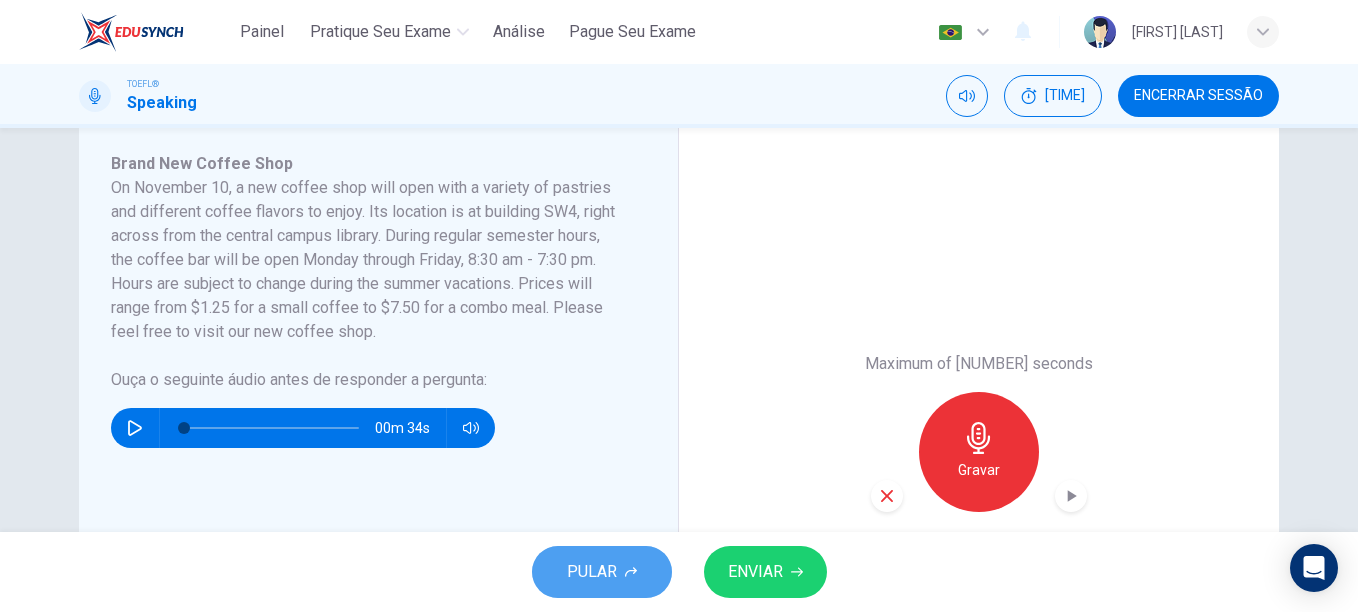 click on "PULAR" at bounding box center [592, 572] 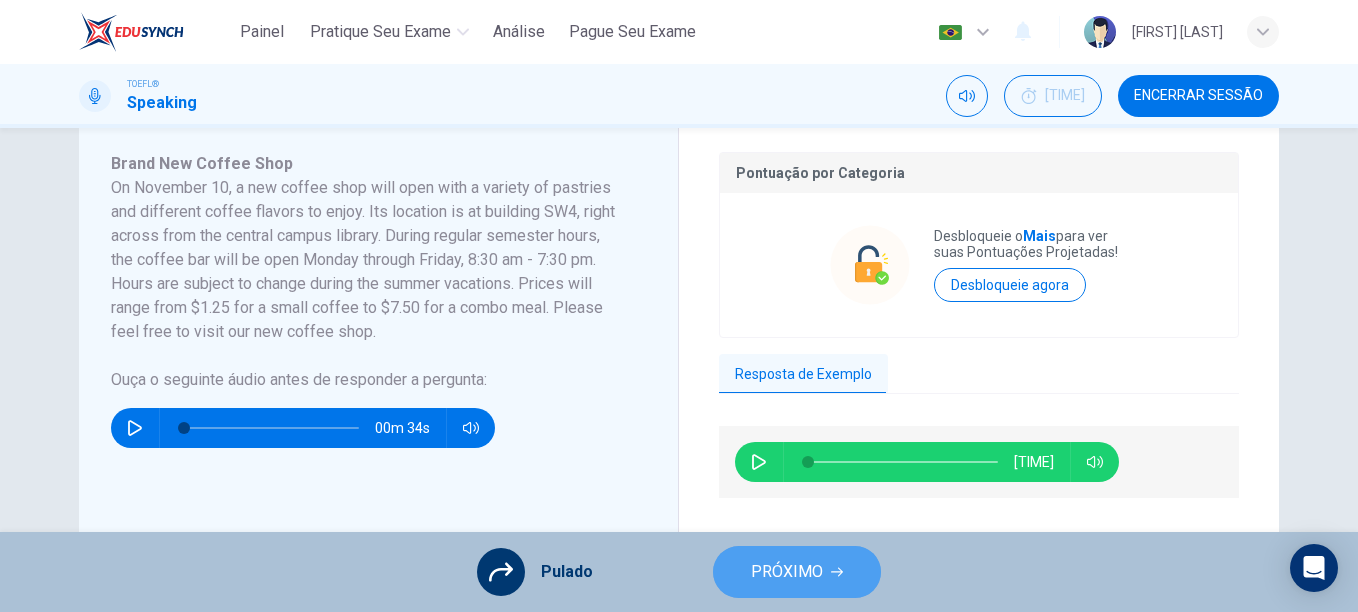click on "PRÓXIMO" at bounding box center [787, 572] 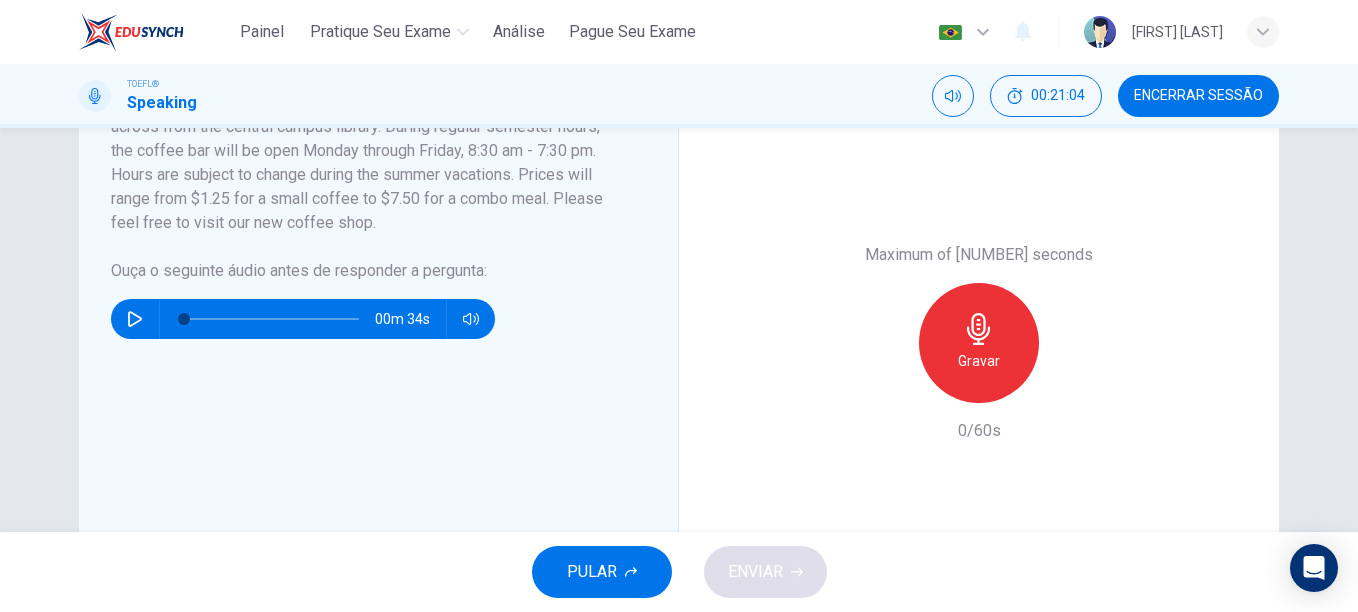 scroll, scrollTop: 452, scrollLeft: 0, axis: vertical 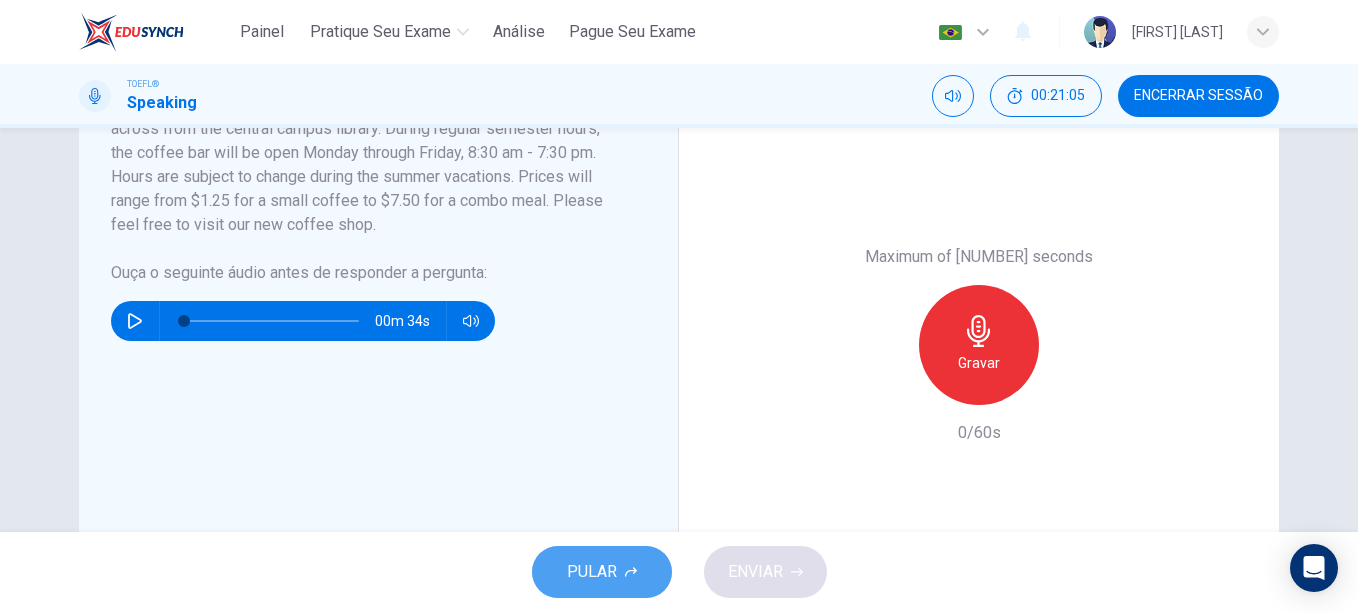 click on "PULAR" at bounding box center [592, 572] 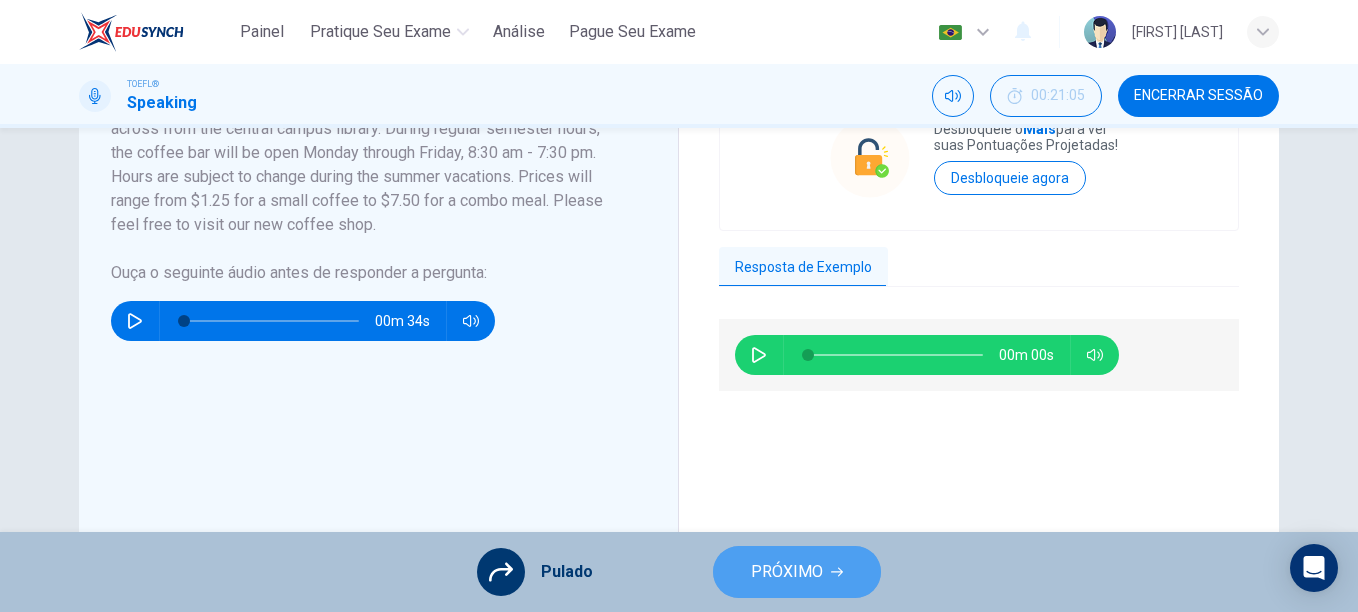 click on "PRÓXIMO" at bounding box center (797, 572) 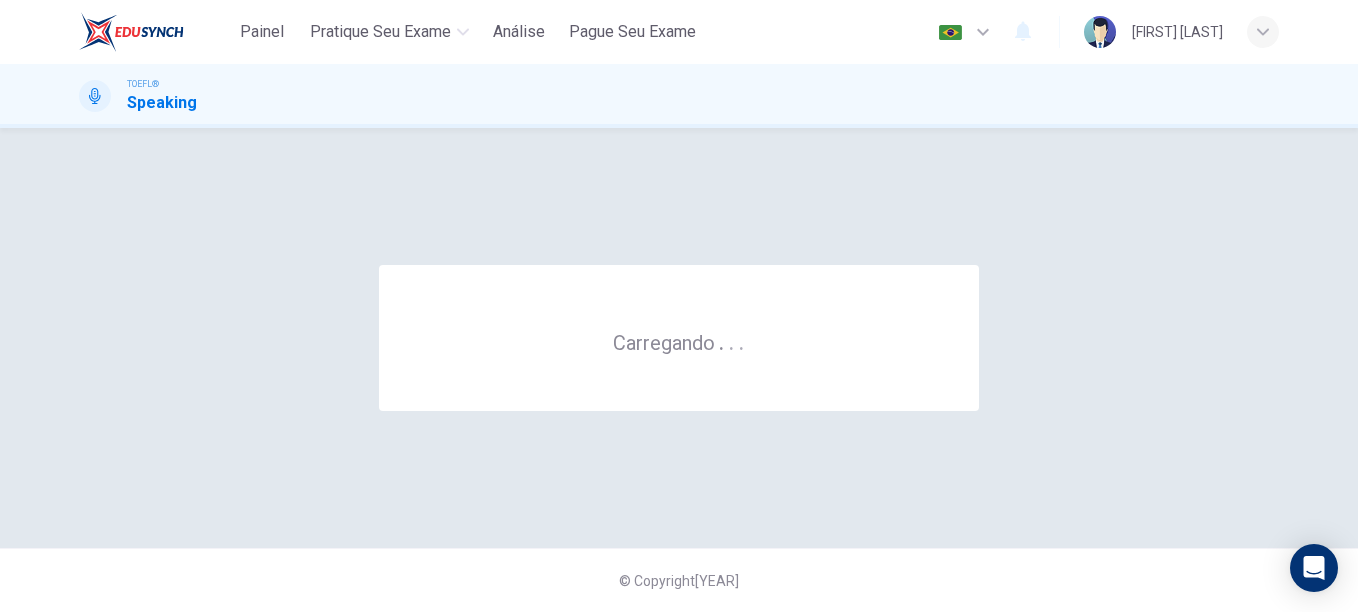 scroll, scrollTop: 0, scrollLeft: 0, axis: both 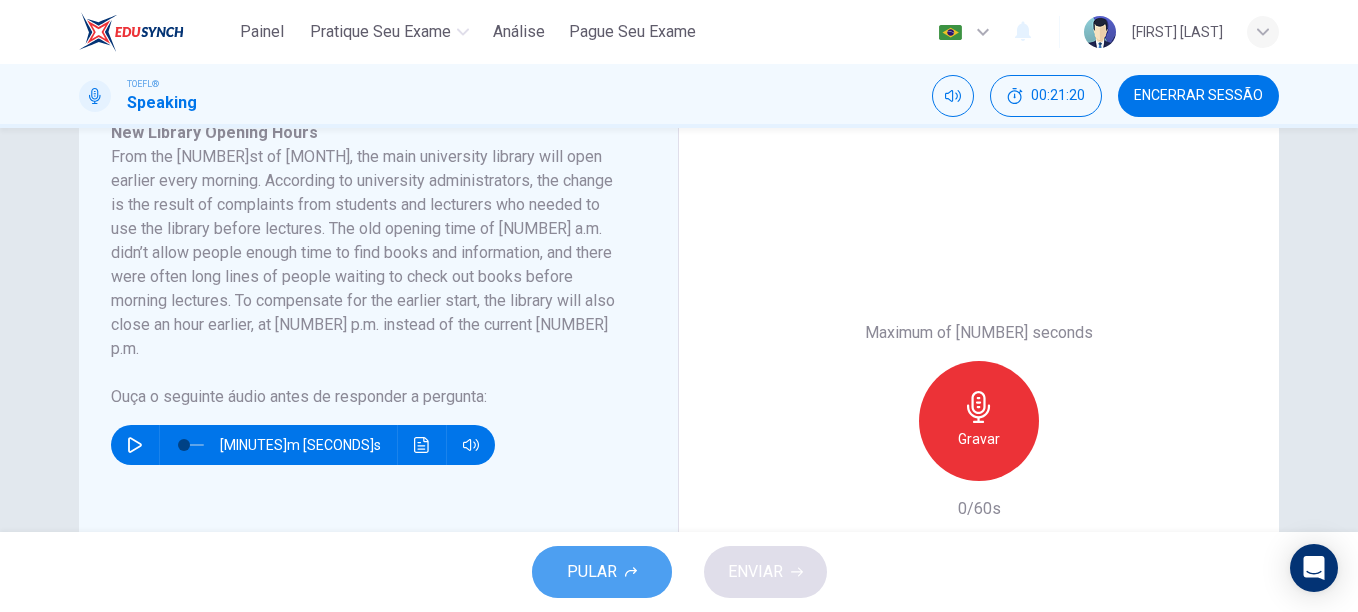 click on "PULAR" at bounding box center [602, 572] 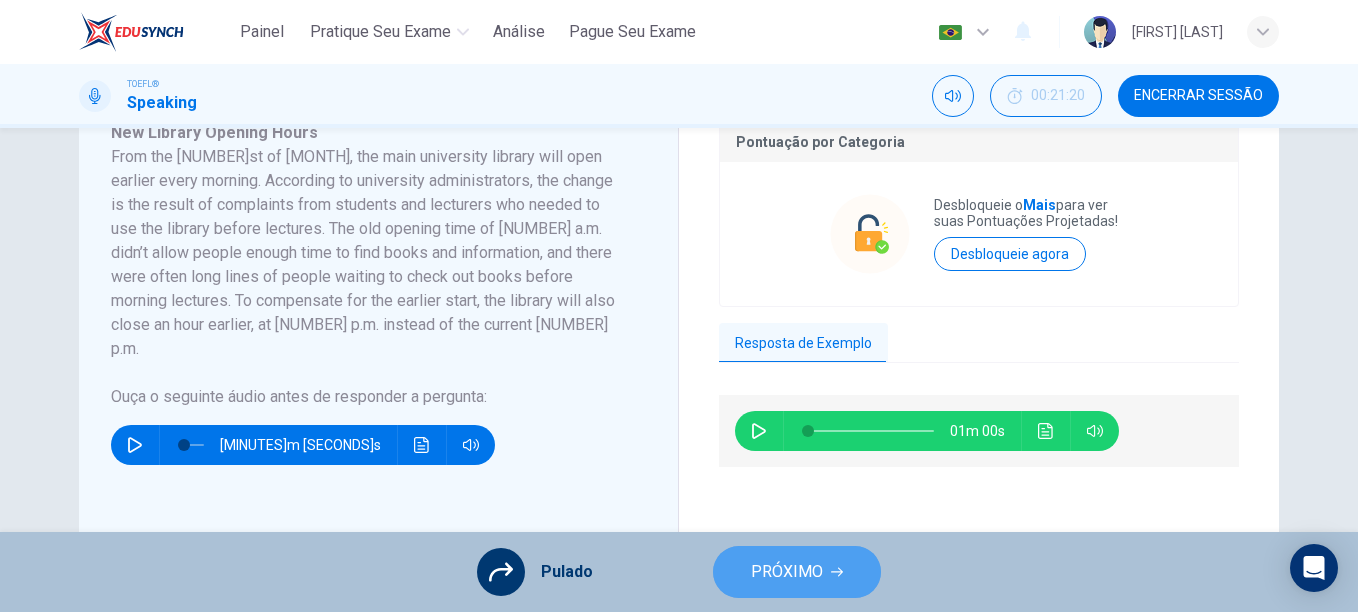 click at bounding box center [837, 572] 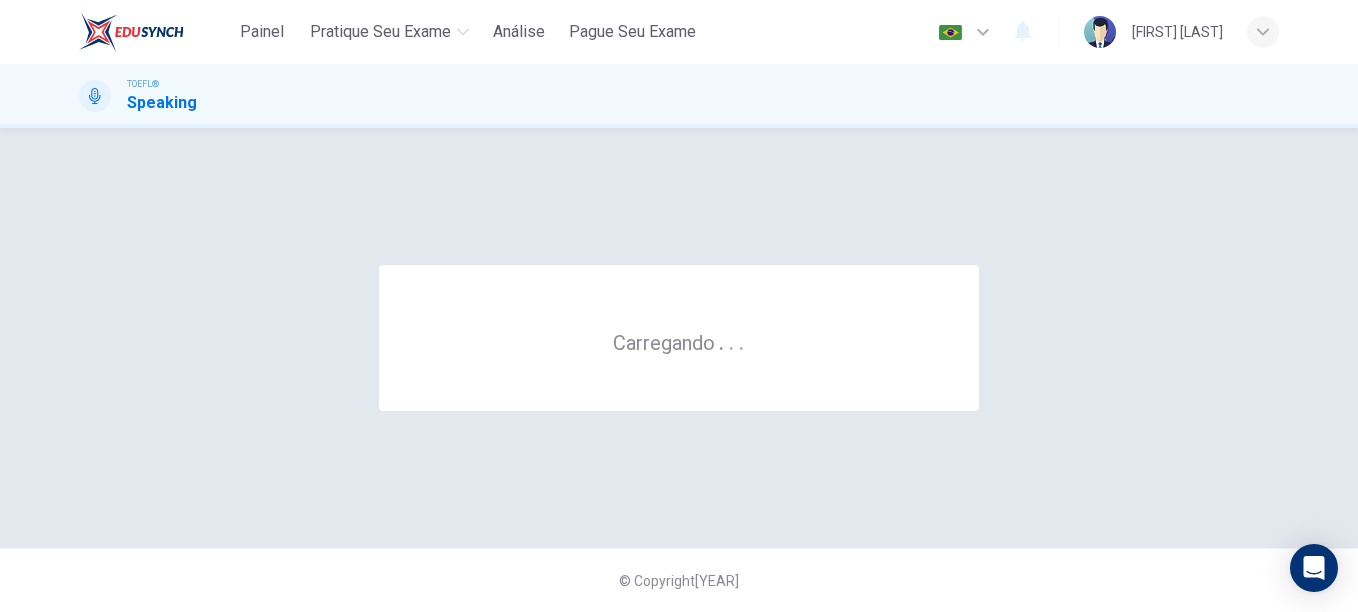 scroll, scrollTop: 0, scrollLeft: 0, axis: both 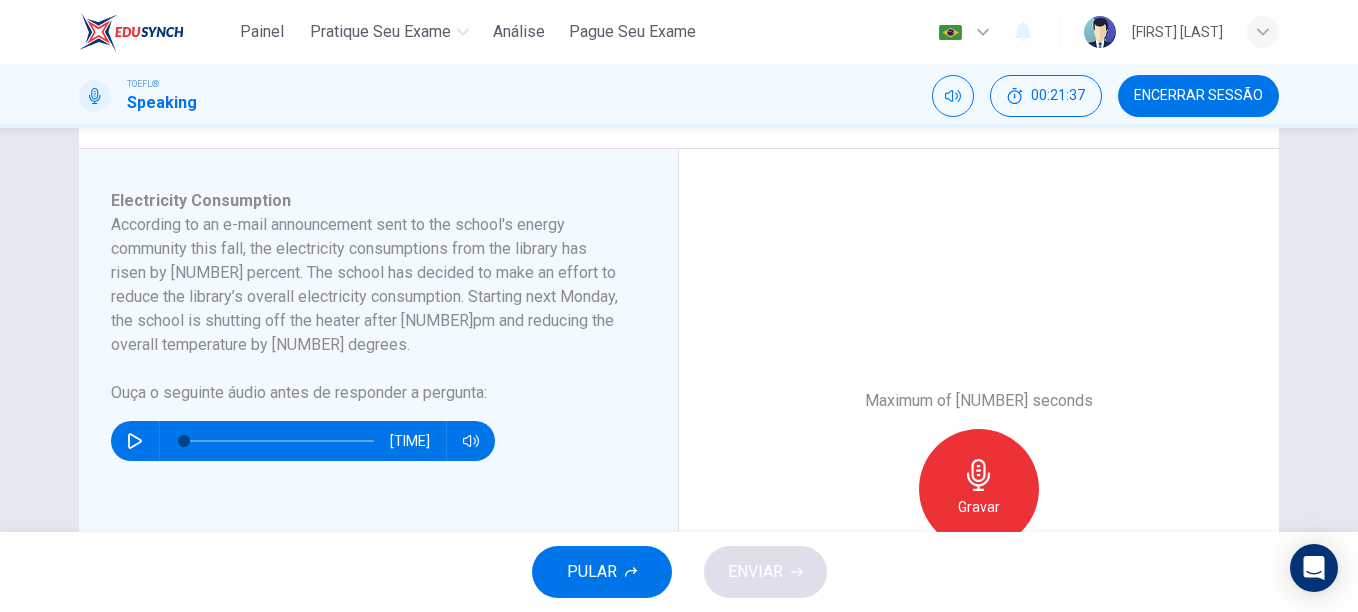 drag, startPoint x: 566, startPoint y: 252, endPoint x: 610, endPoint y: 263, distance: 45.35416 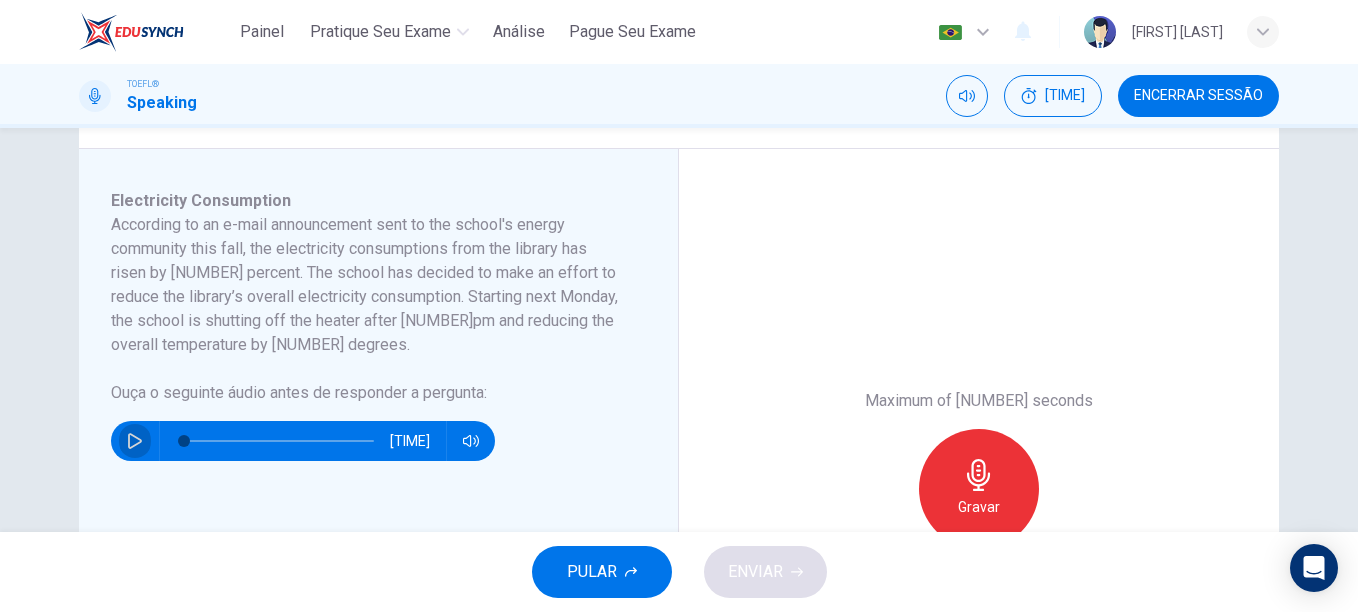 click at bounding box center (135, 441) 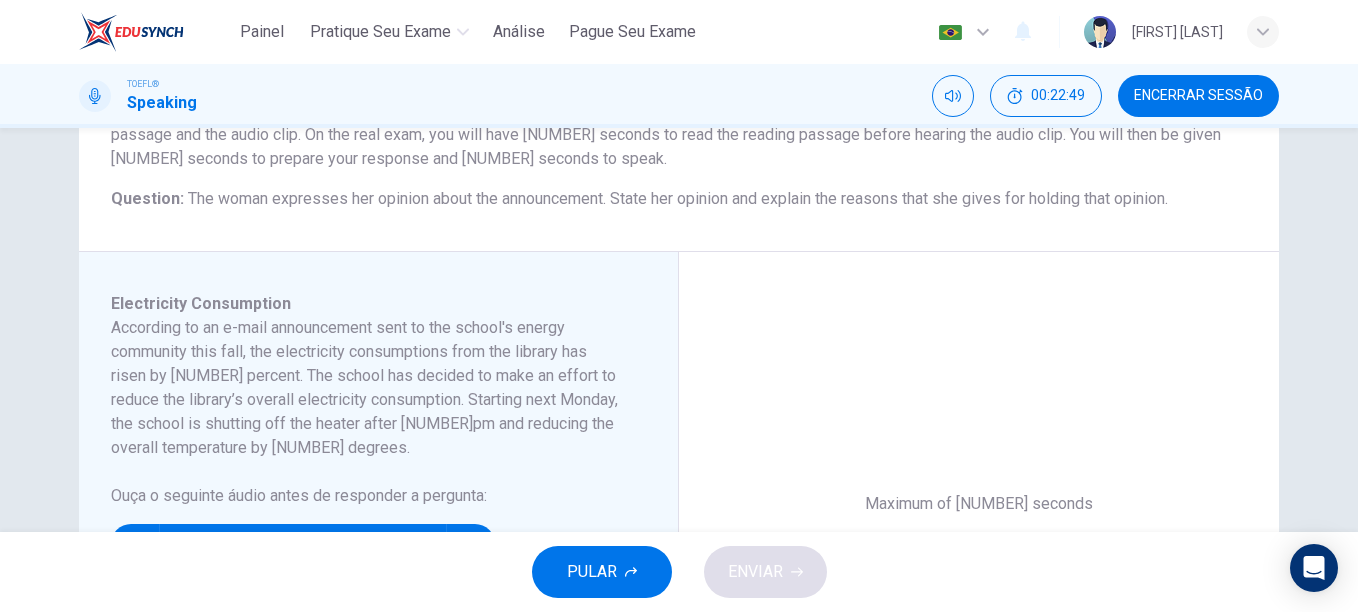 scroll, scrollTop: 227, scrollLeft: 0, axis: vertical 